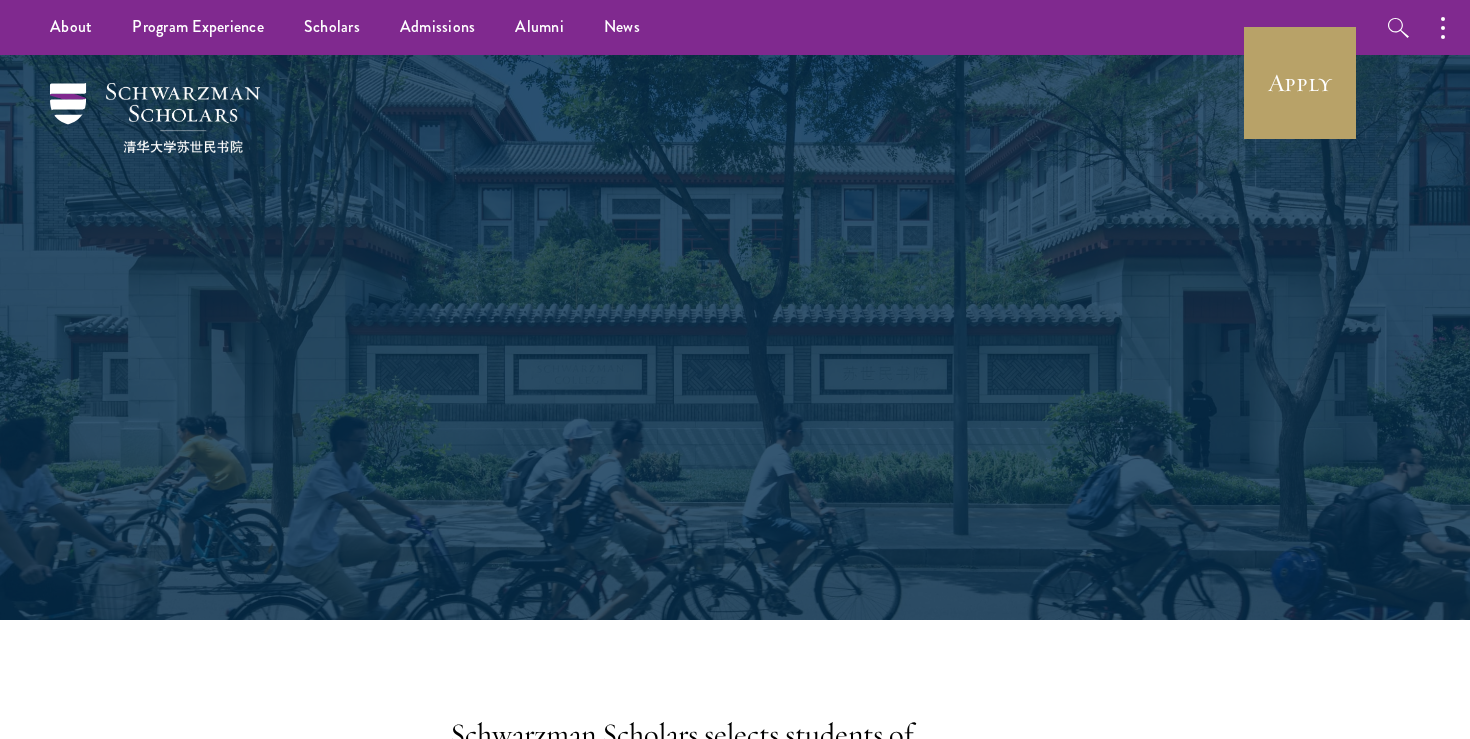 scroll, scrollTop: 0, scrollLeft: 0, axis: both 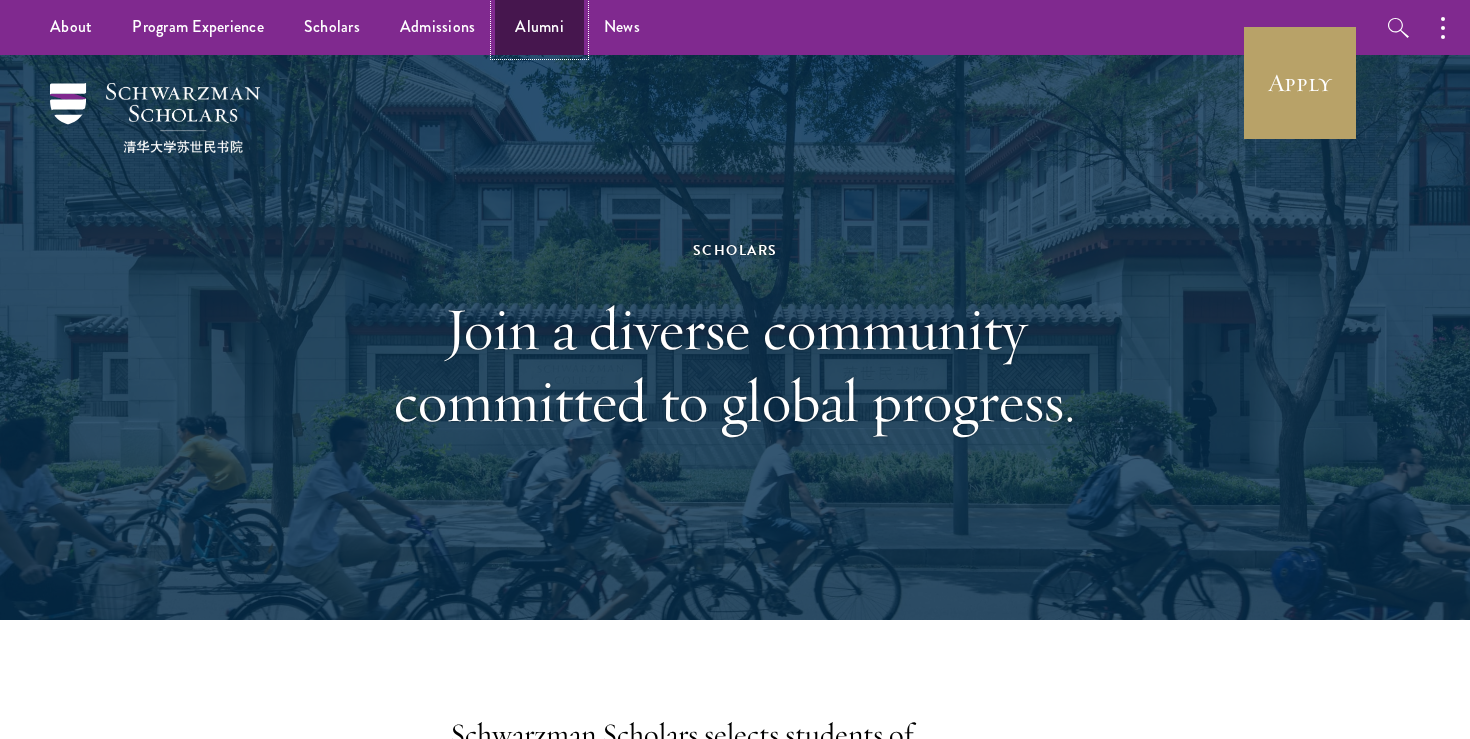 click on "Alumni" at bounding box center (539, 27) 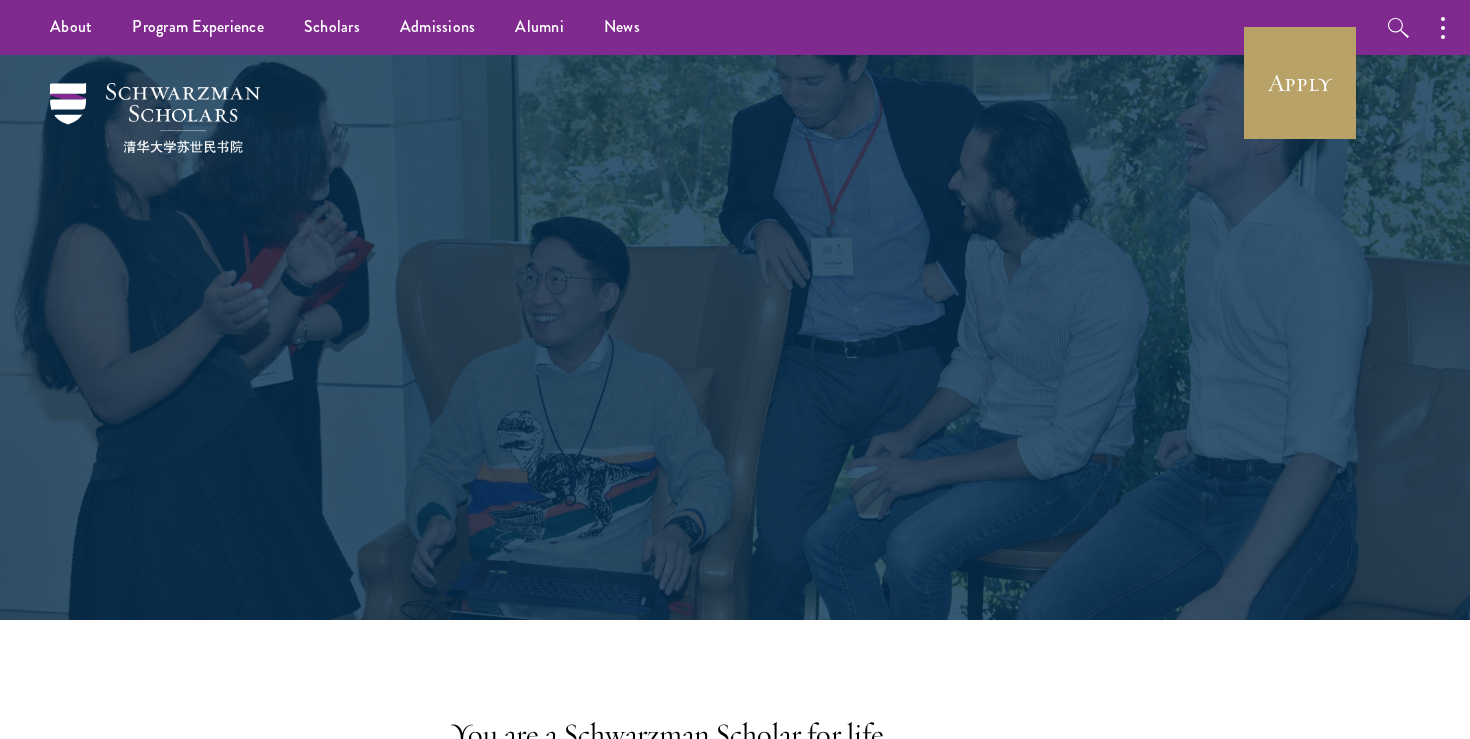 scroll, scrollTop: 0, scrollLeft: 0, axis: both 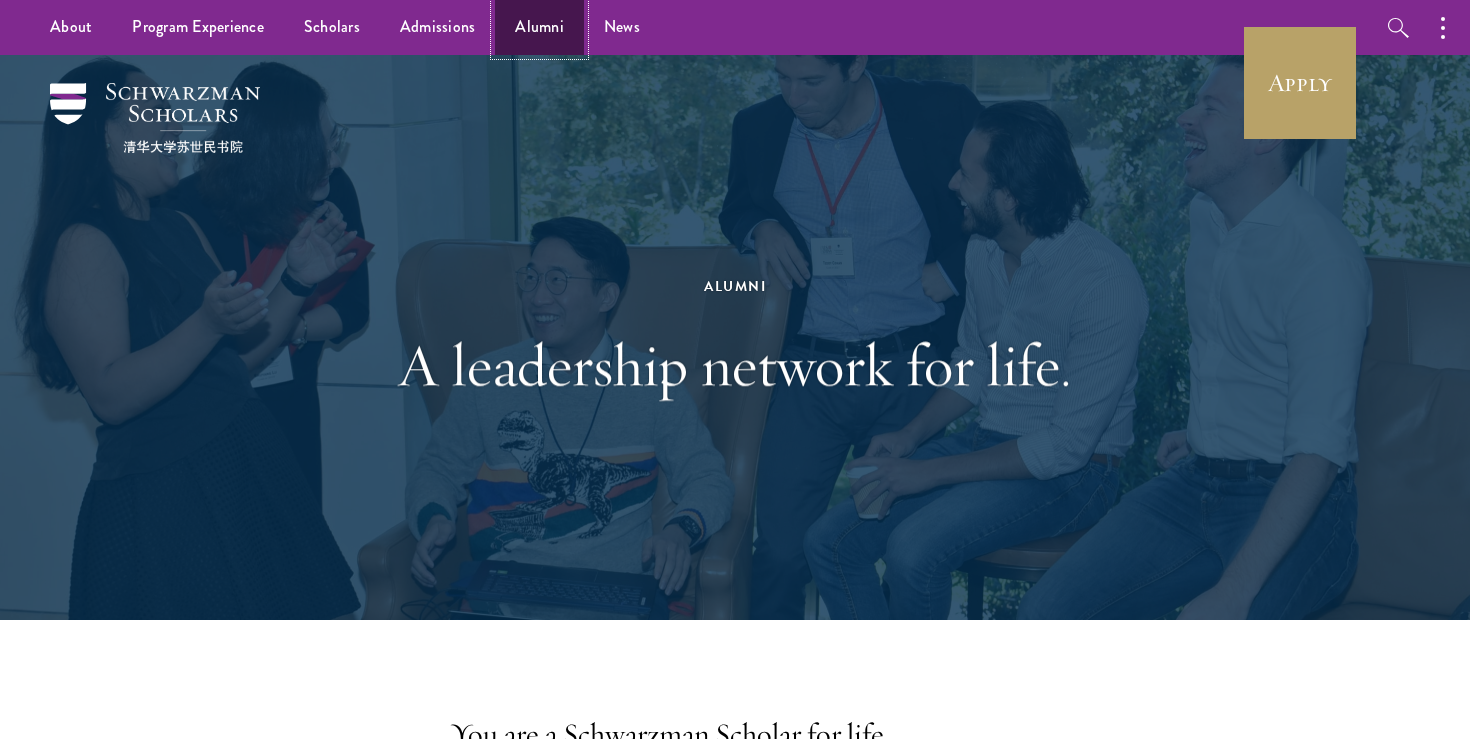 click on "Alumni" at bounding box center (539, 27) 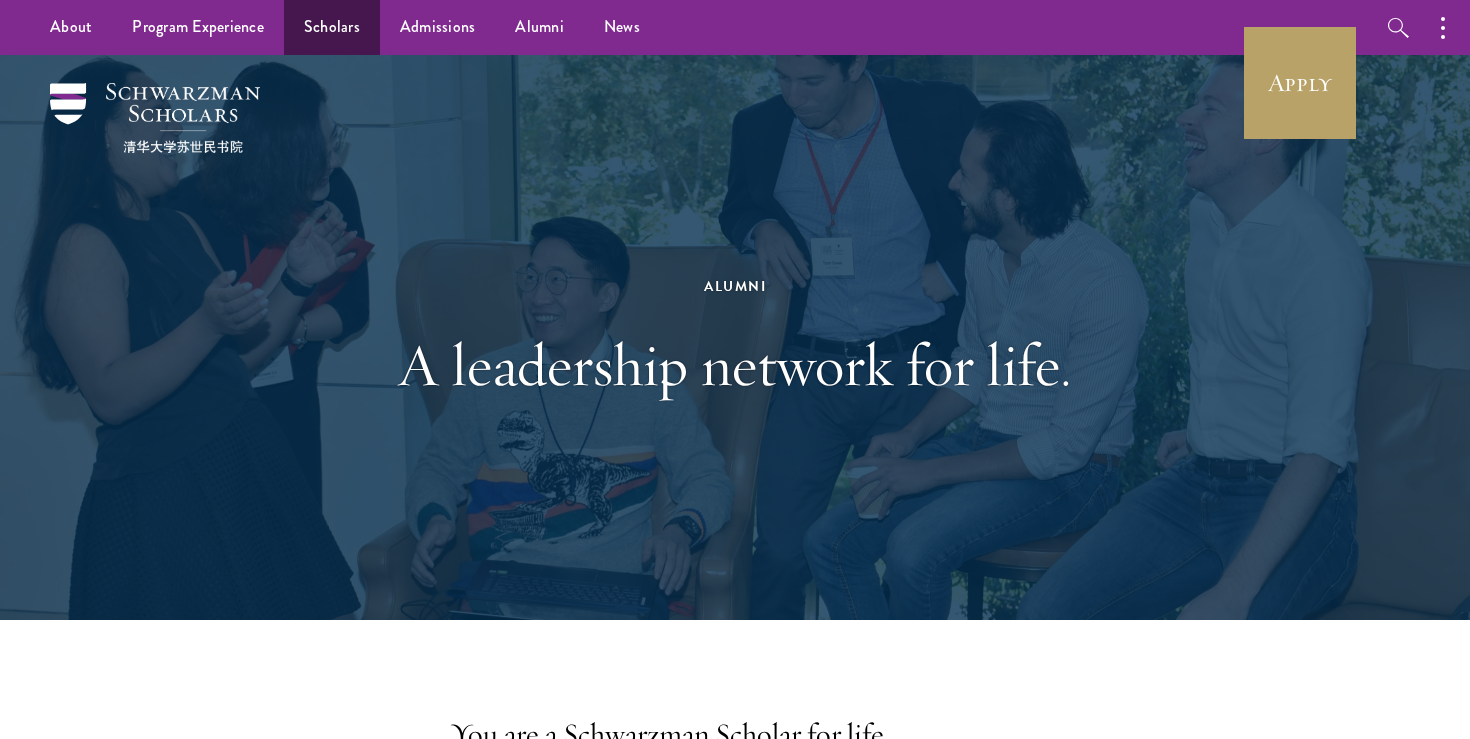 scroll, scrollTop: 0, scrollLeft: 0, axis: both 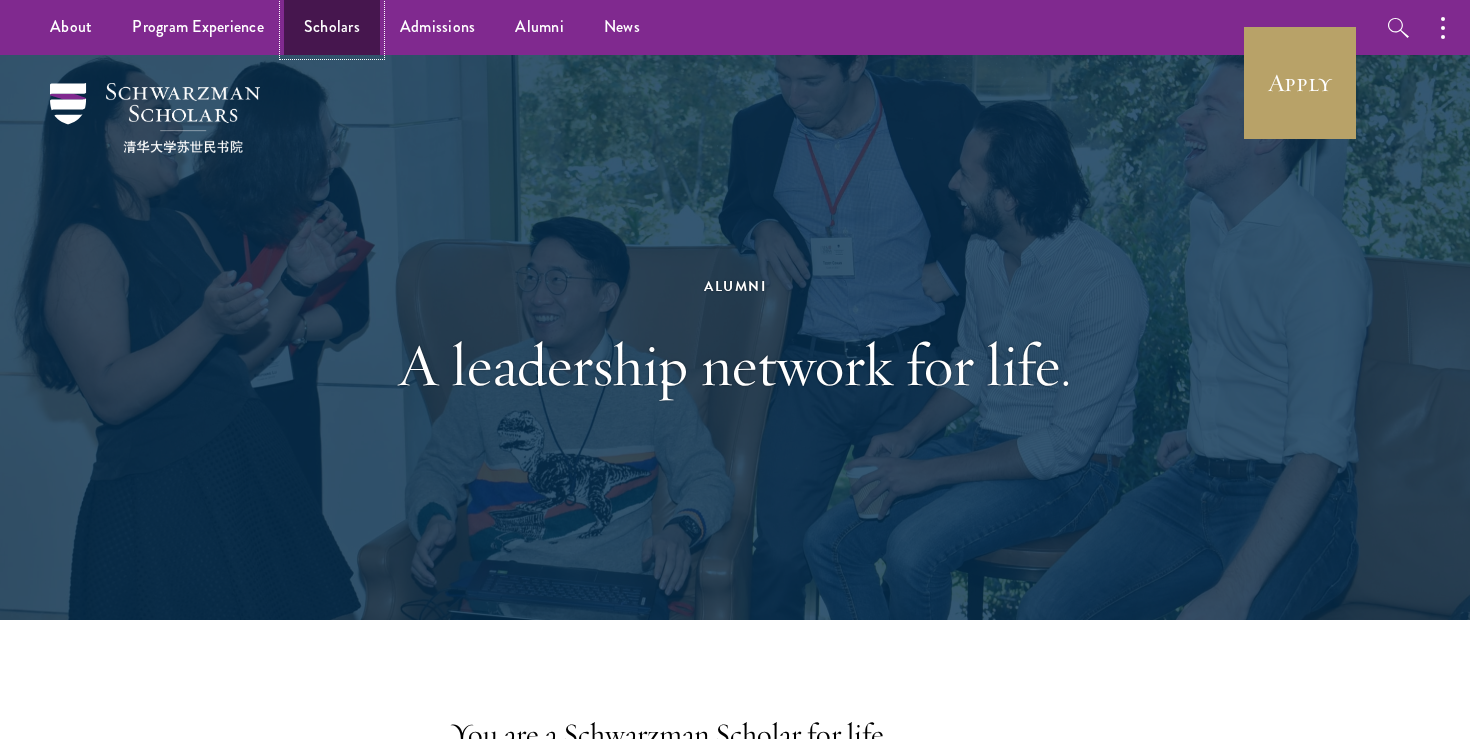 click on "Scholars" at bounding box center (332, 27) 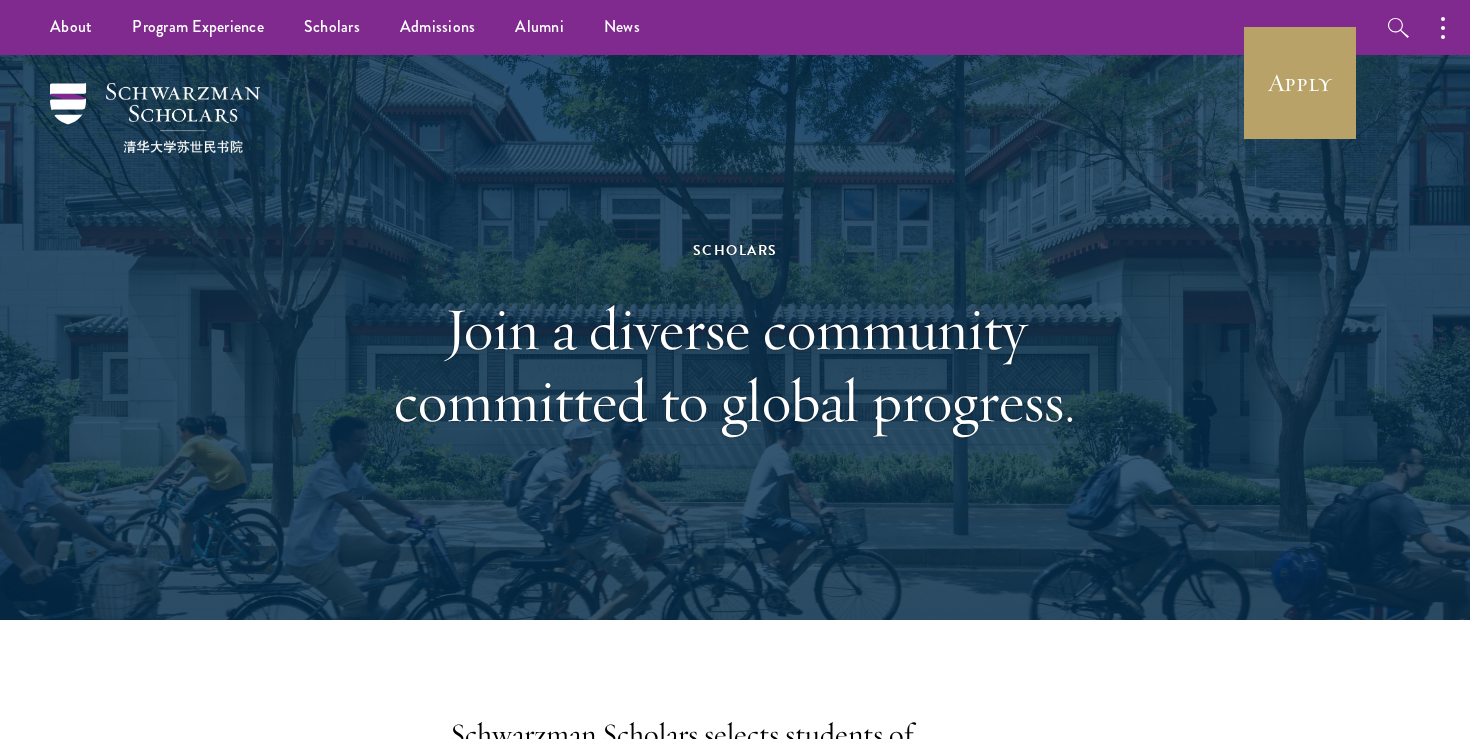 scroll, scrollTop: 615, scrollLeft: 0, axis: vertical 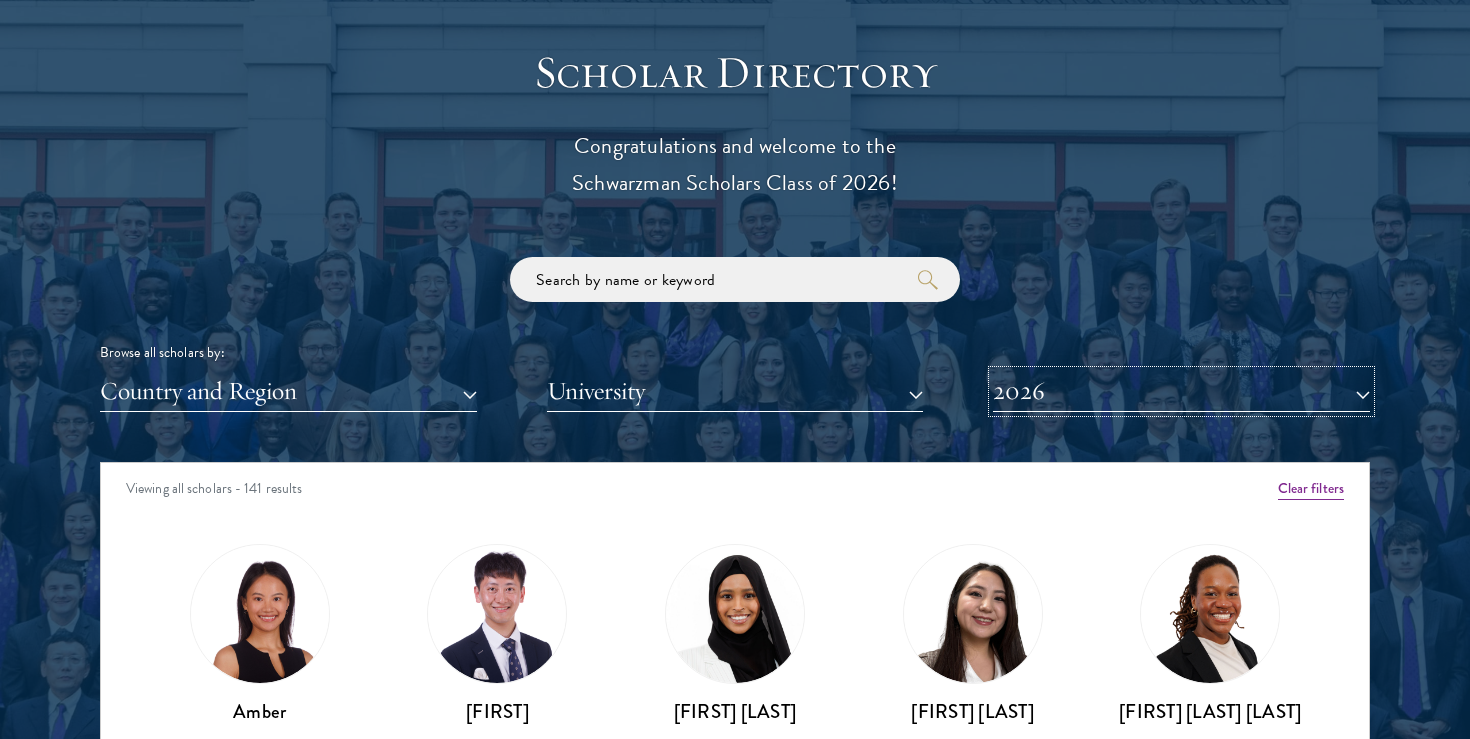 click on "2026" at bounding box center [1181, 391] 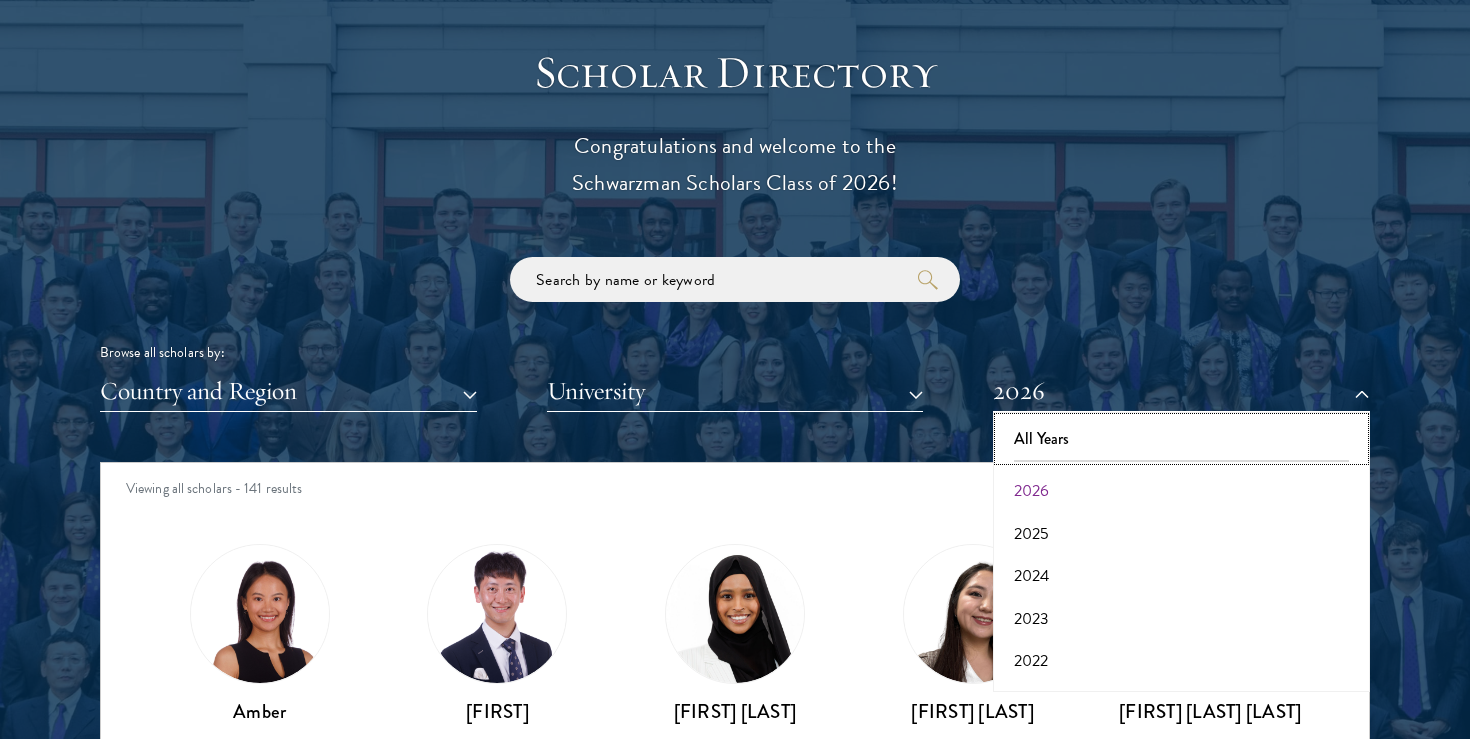 click on "All Years" at bounding box center [1181, 439] 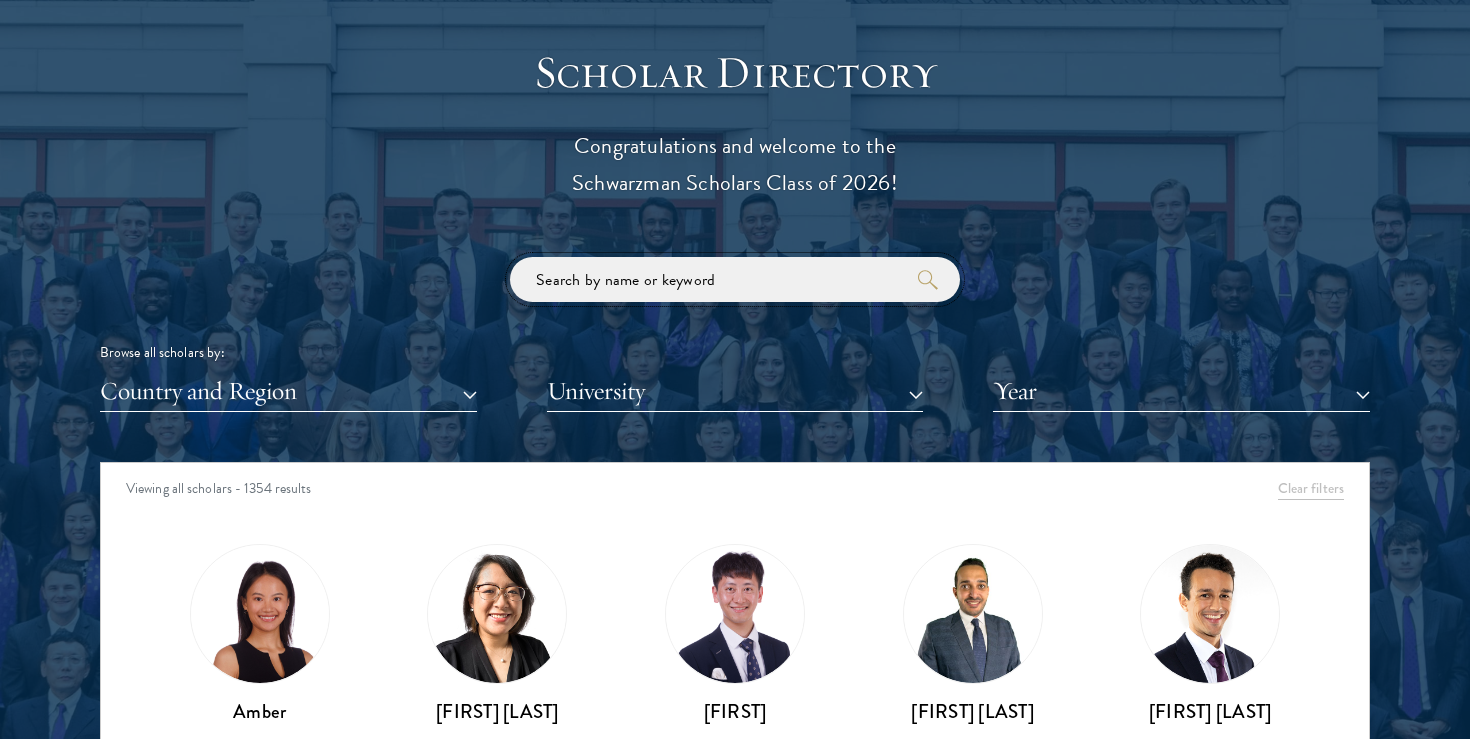 click at bounding box center (735, 279) 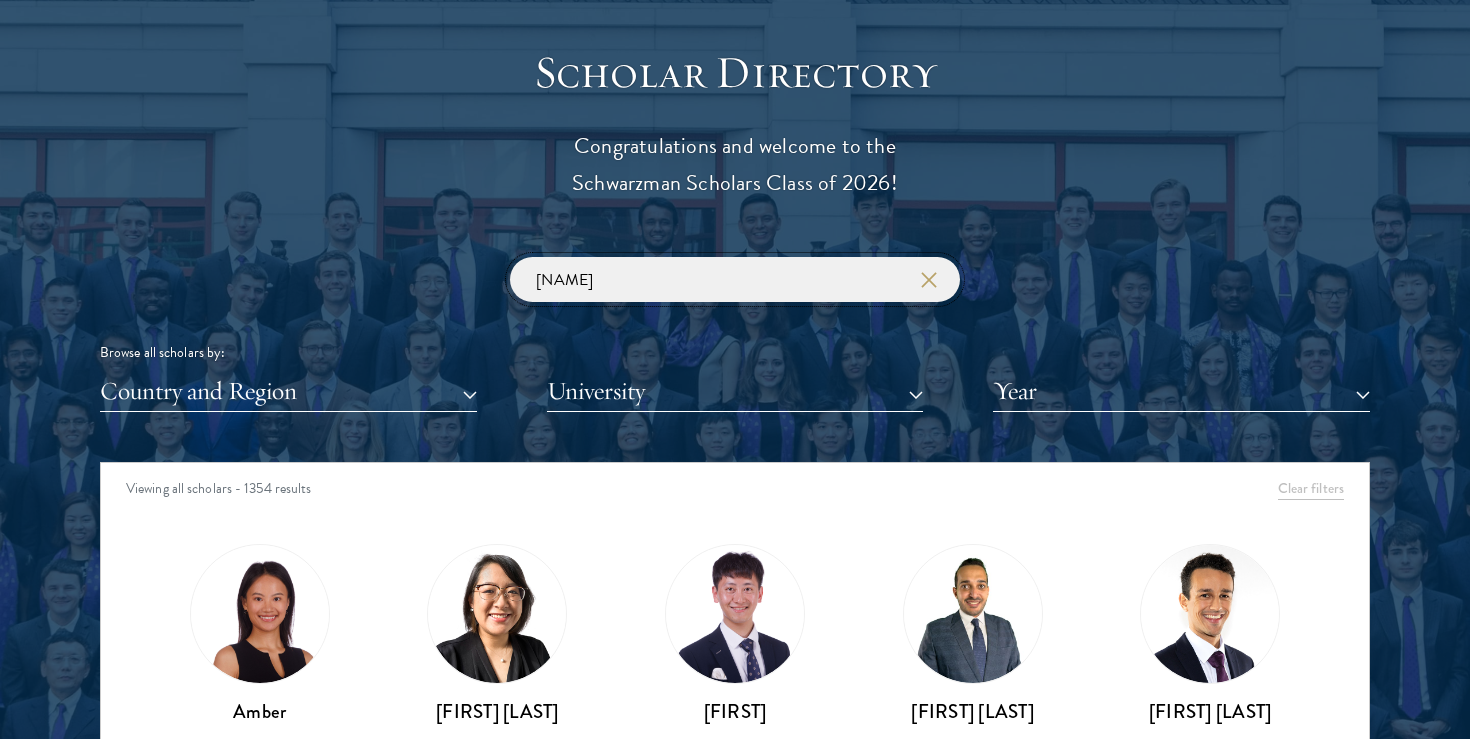 click at bounding box center (0, 0) 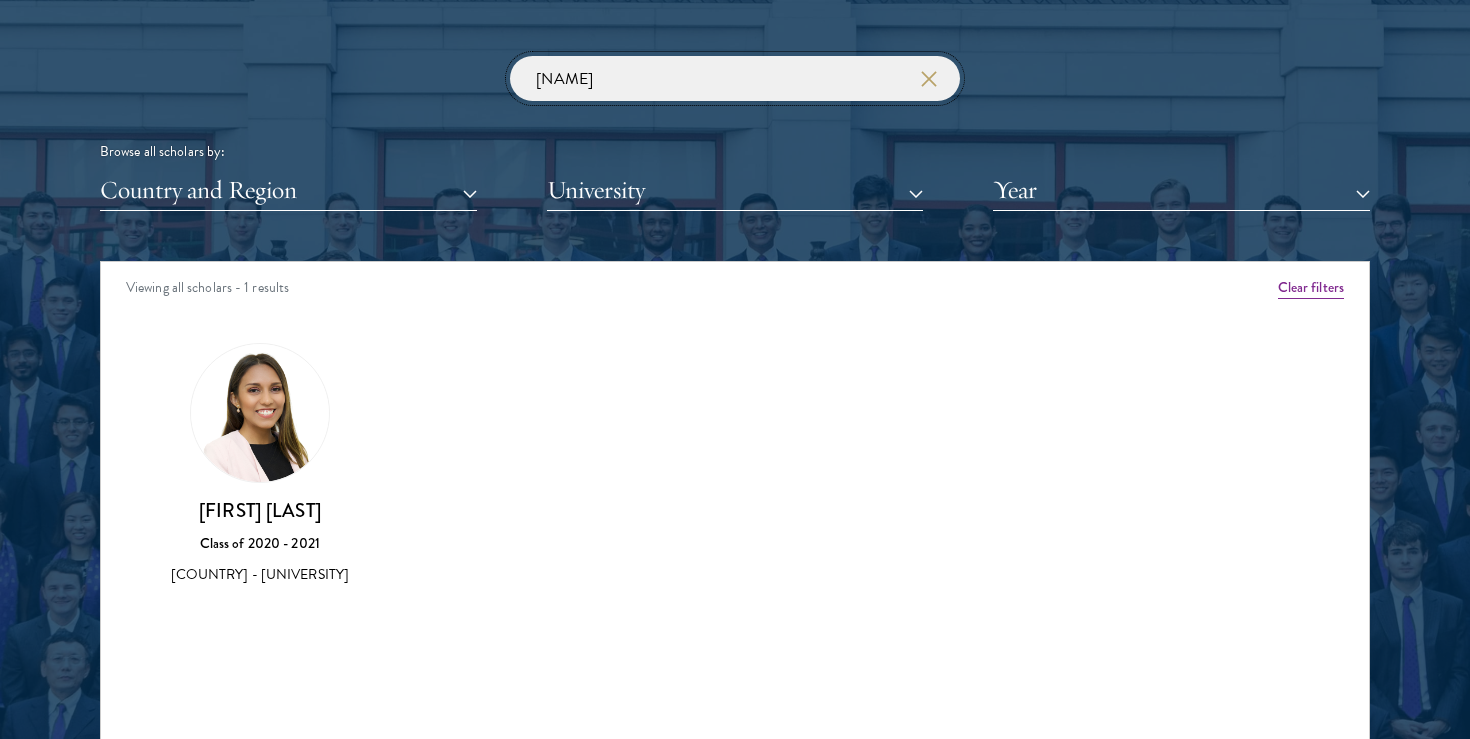 scroll, scrollTop: 2395, scrollLeft: 0, axis: vertical 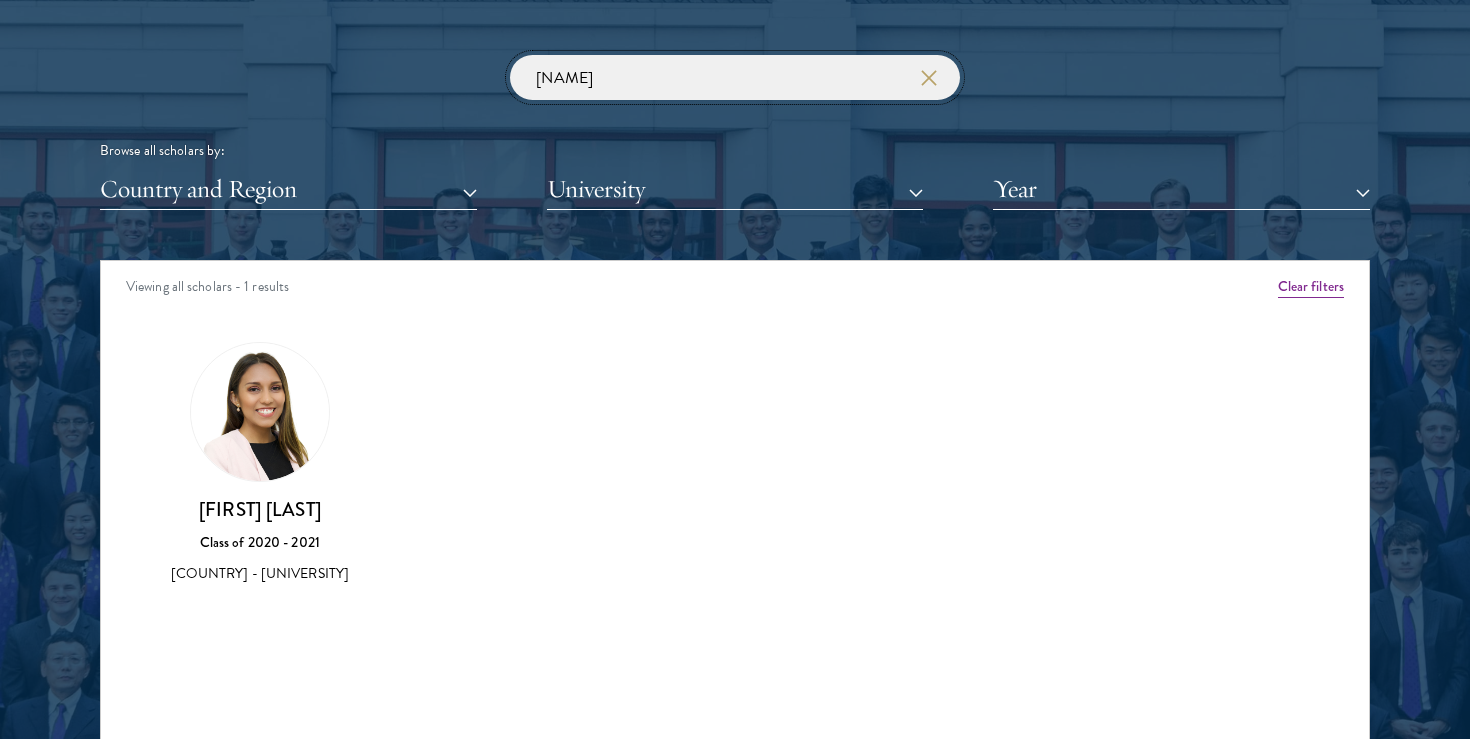 click on "karen" at bounding box center [735, 77] 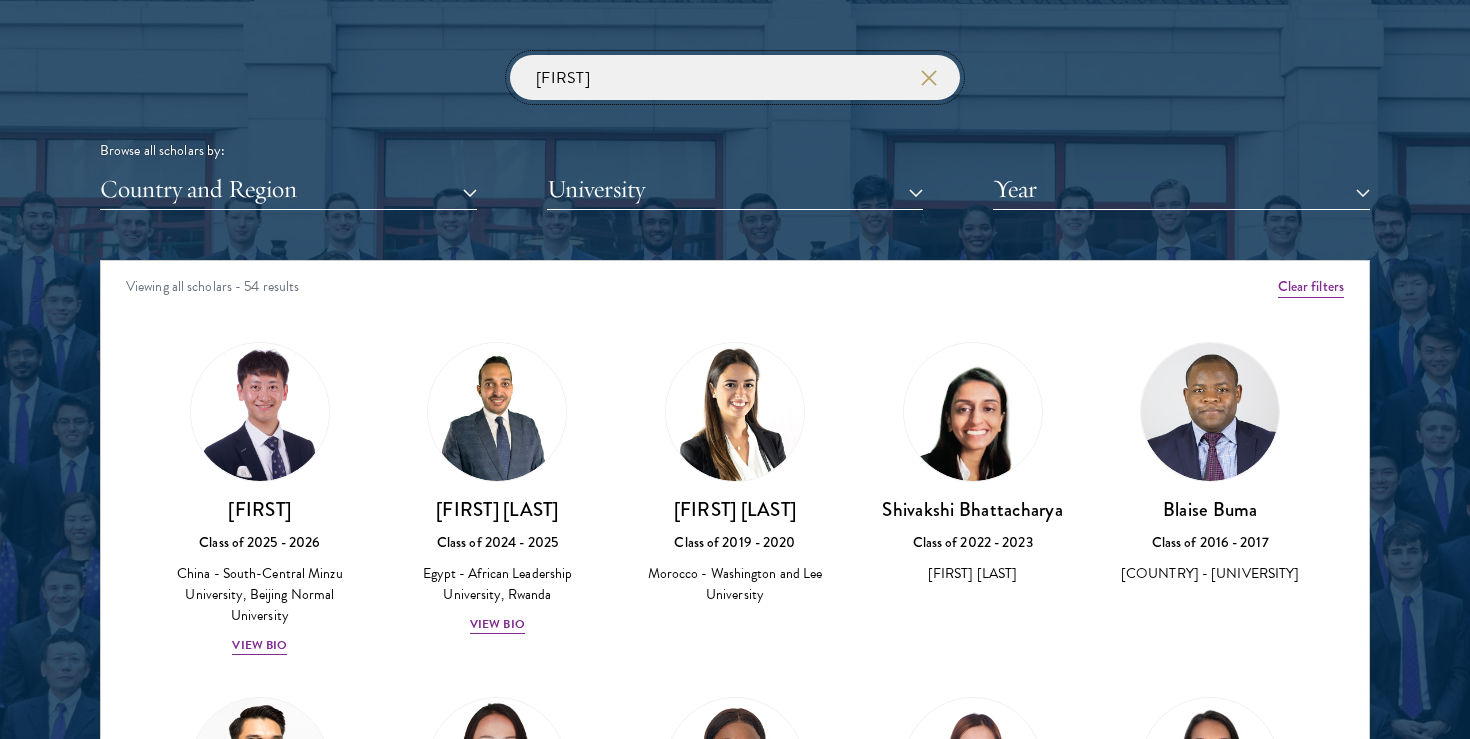 type on "[FIRST]" 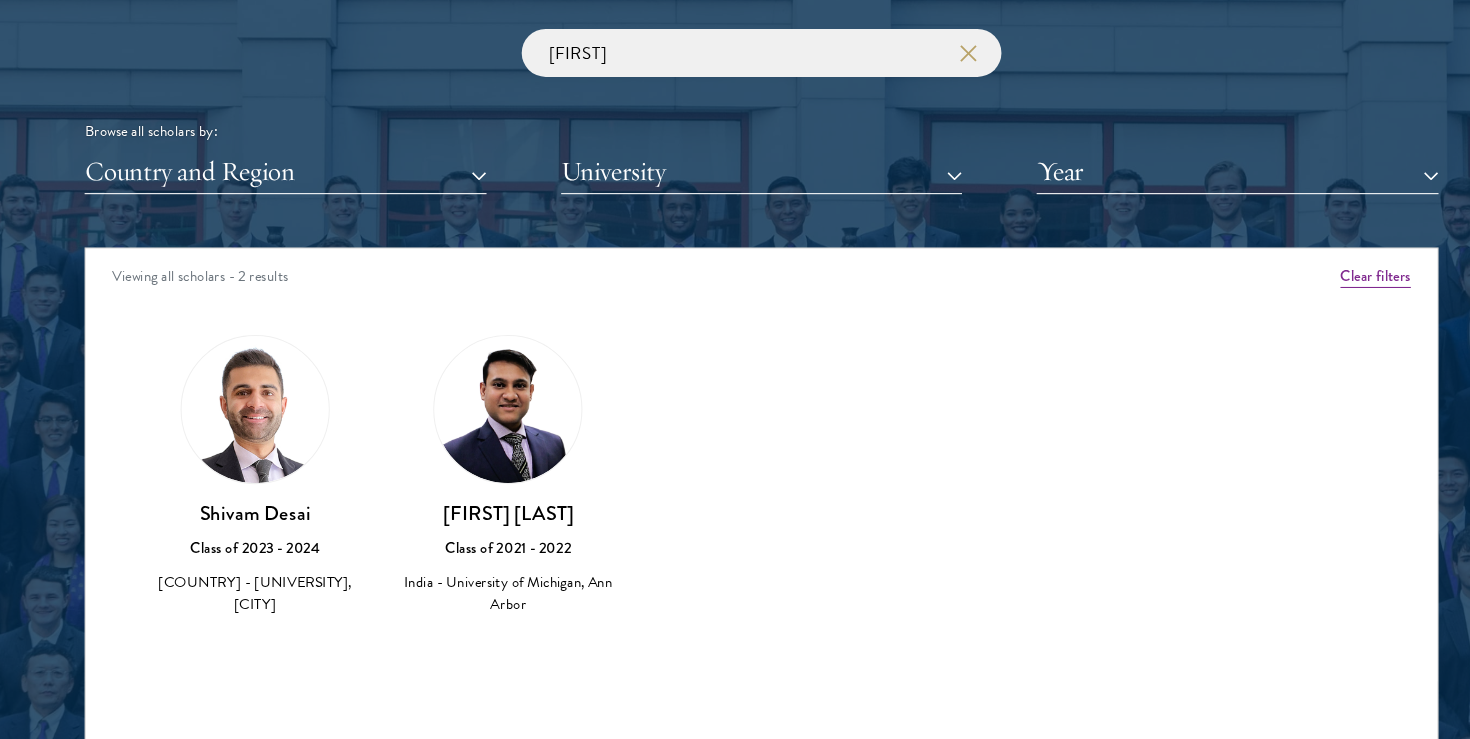 click at bounding box center [260, 412] 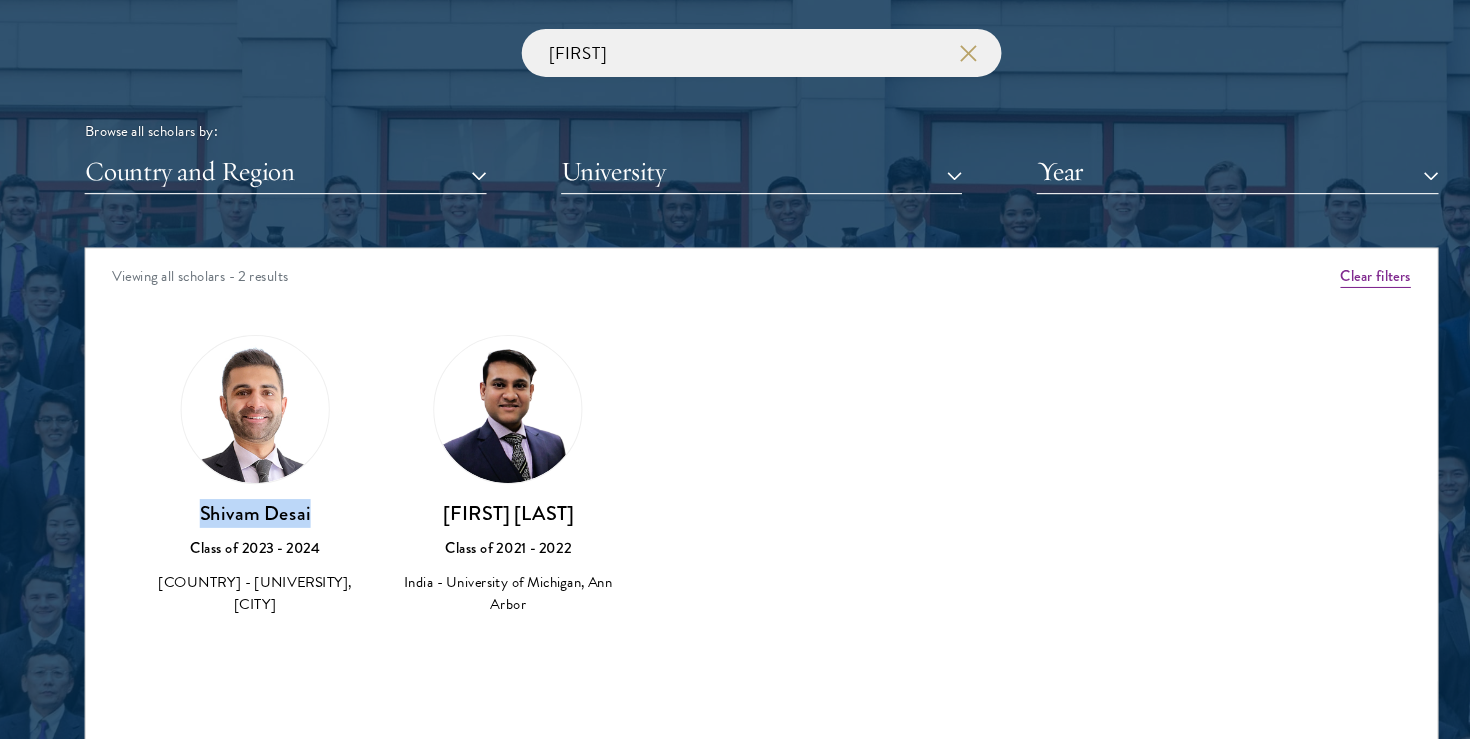 drag, startPoint x: 196, startPoint y: 509, endPoint x: 305, endPoint y: 499, distance: 109.457756 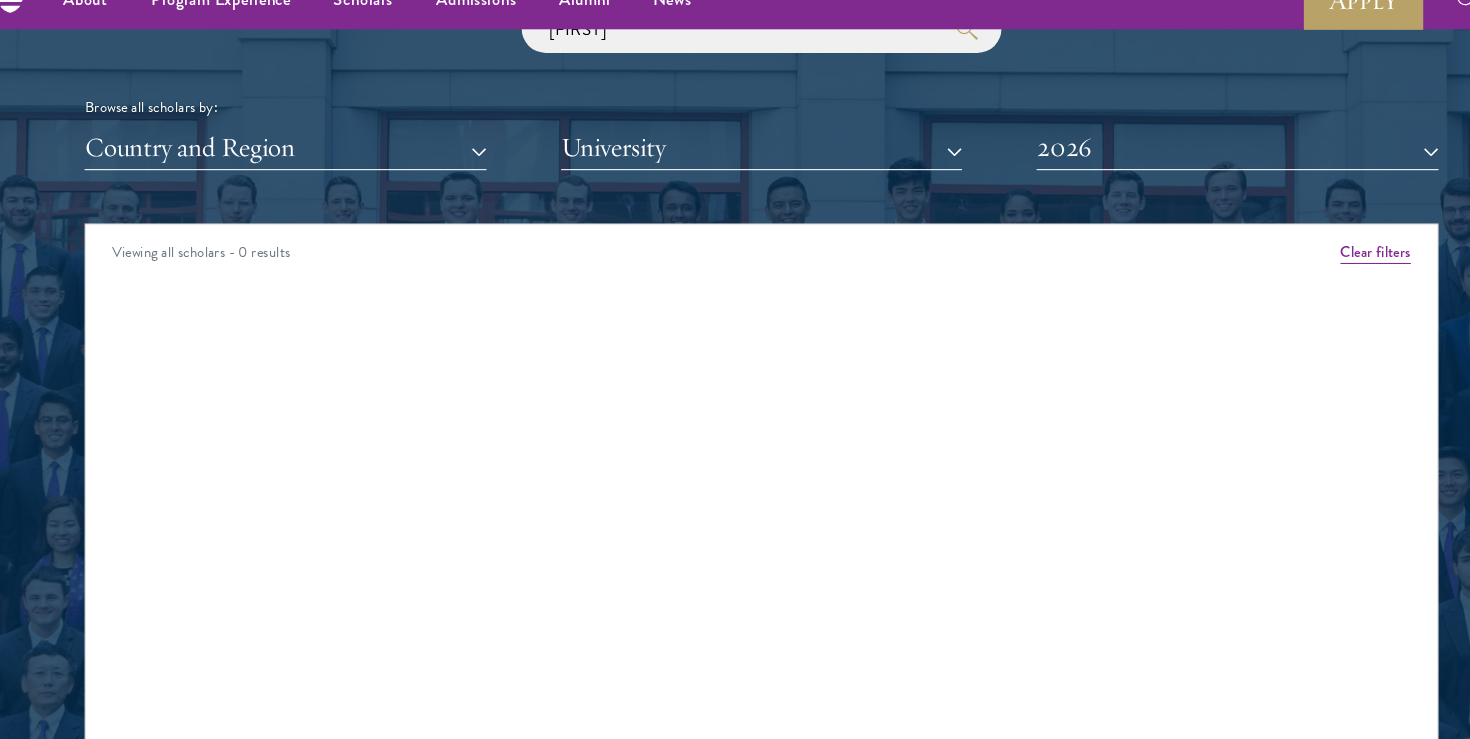 scroll, scrollTop: 2395, scrollLeft: 0, axis: vertical 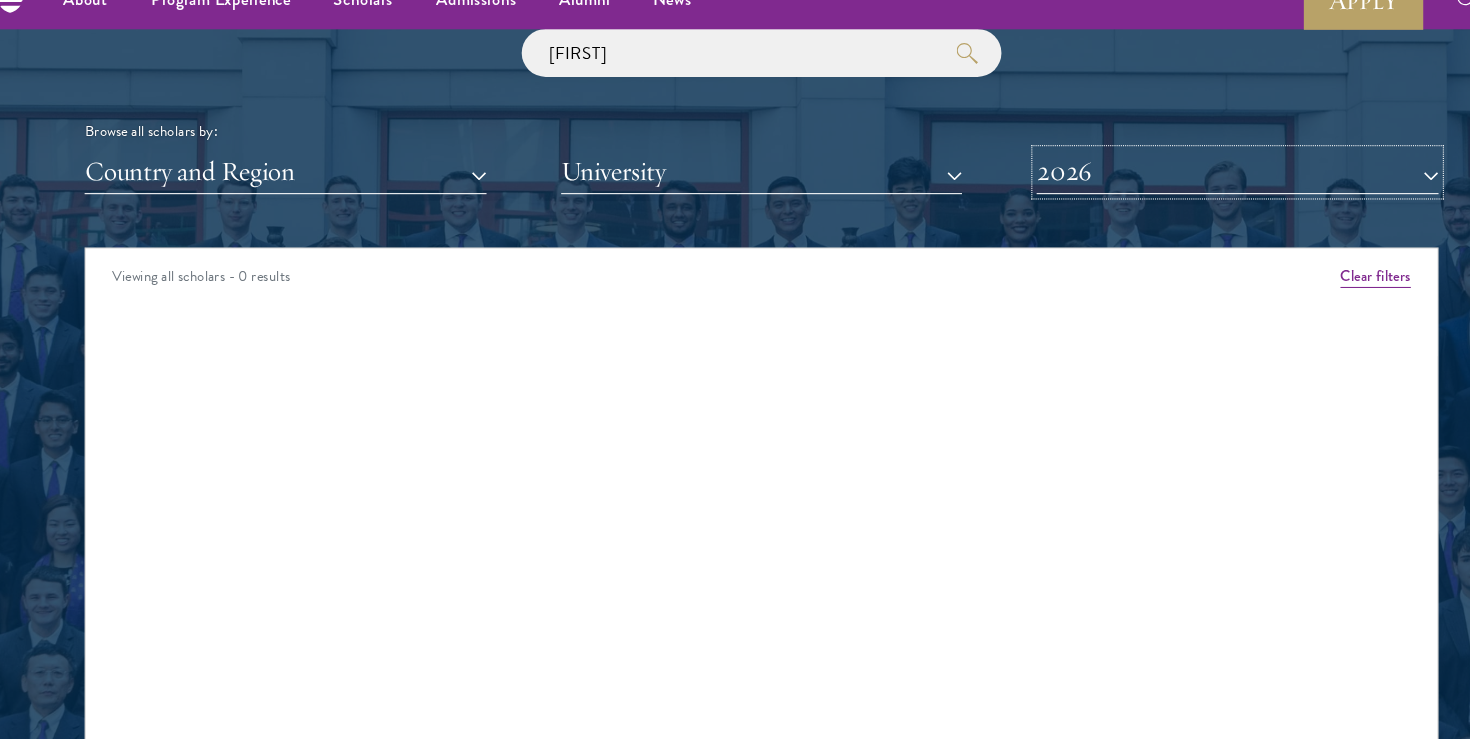 click on "2026" at bounding box center (1181, 189) 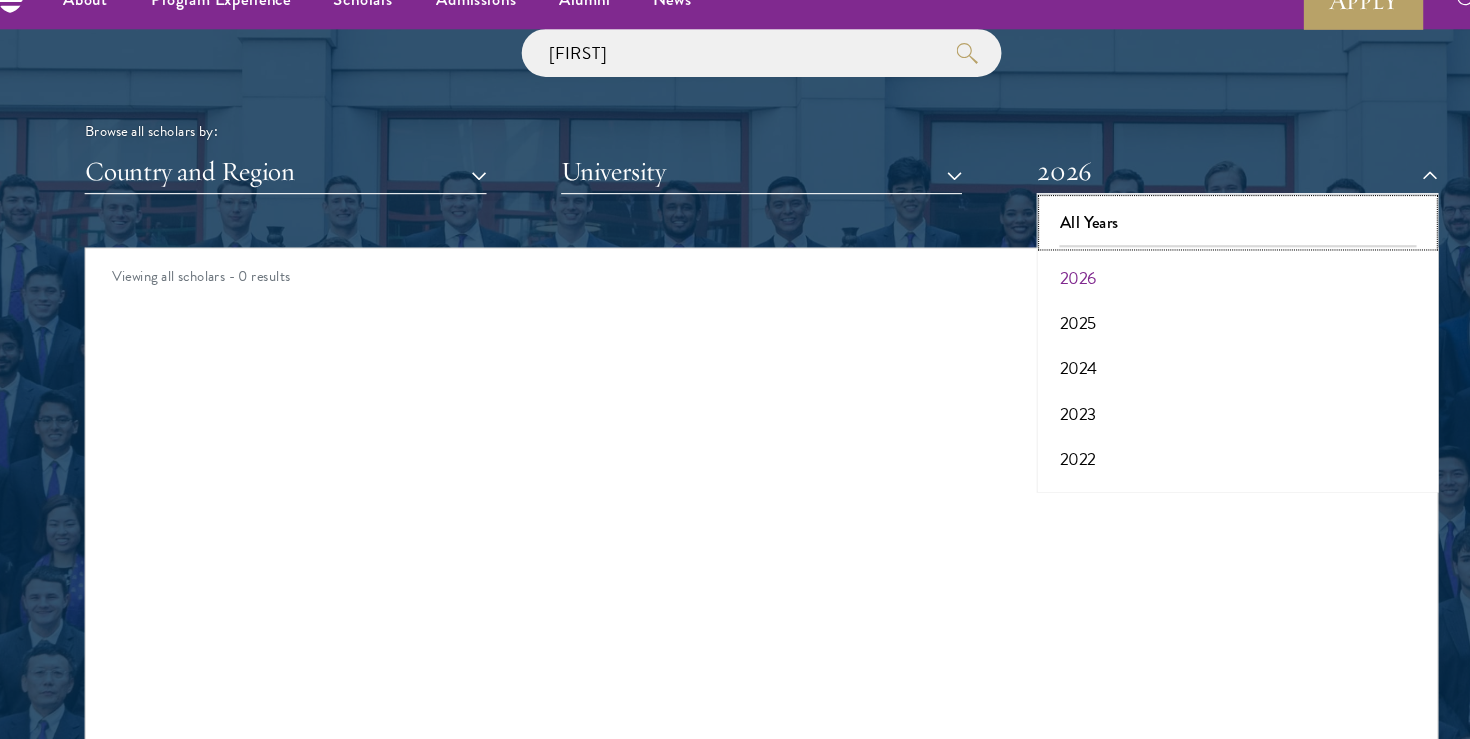 click on "All Years" at bounding box center (1181, 237) 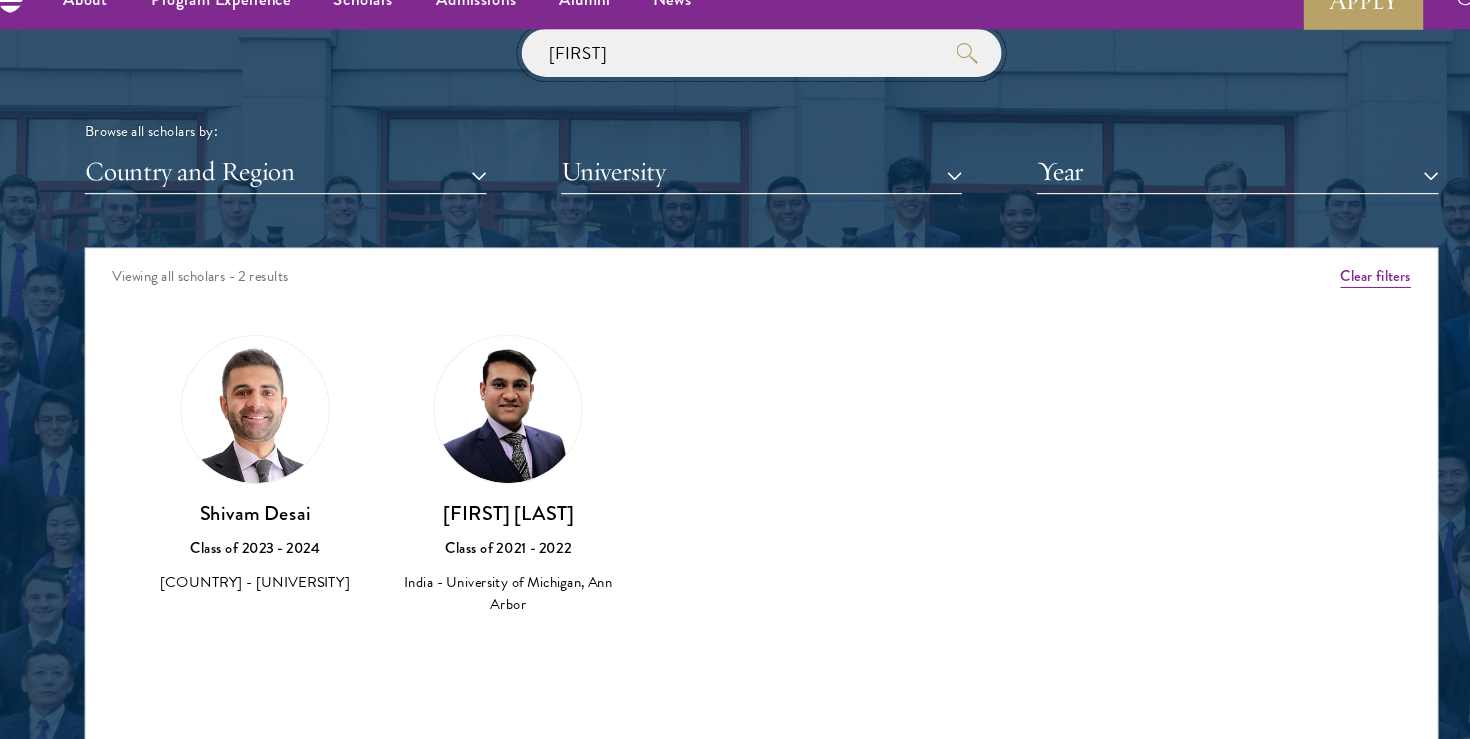 click on "[FIRST]" at bounding box center [735, 77] 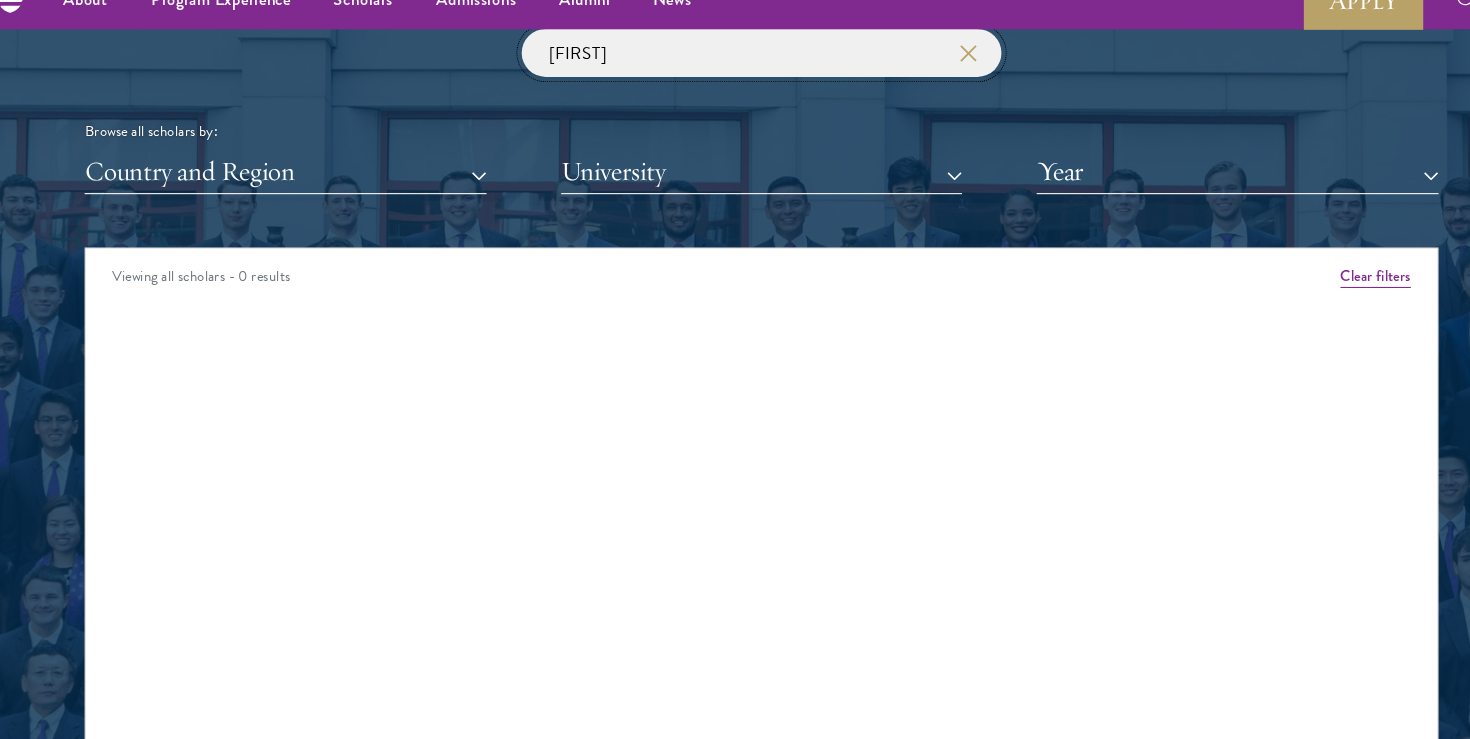 click at bounding box center (0, 0) 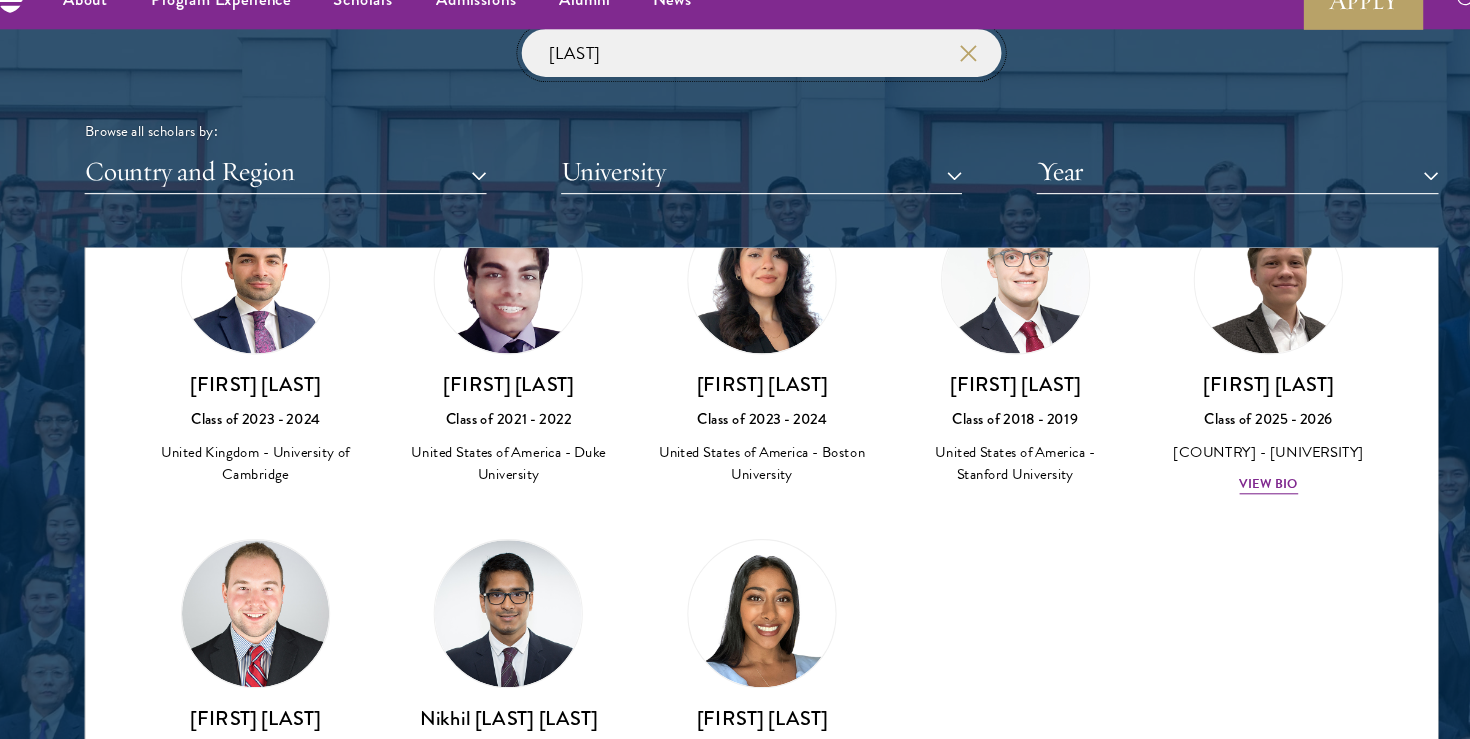 scroll, scrollTop: 142, scrollLeft: 0, axis: vertical 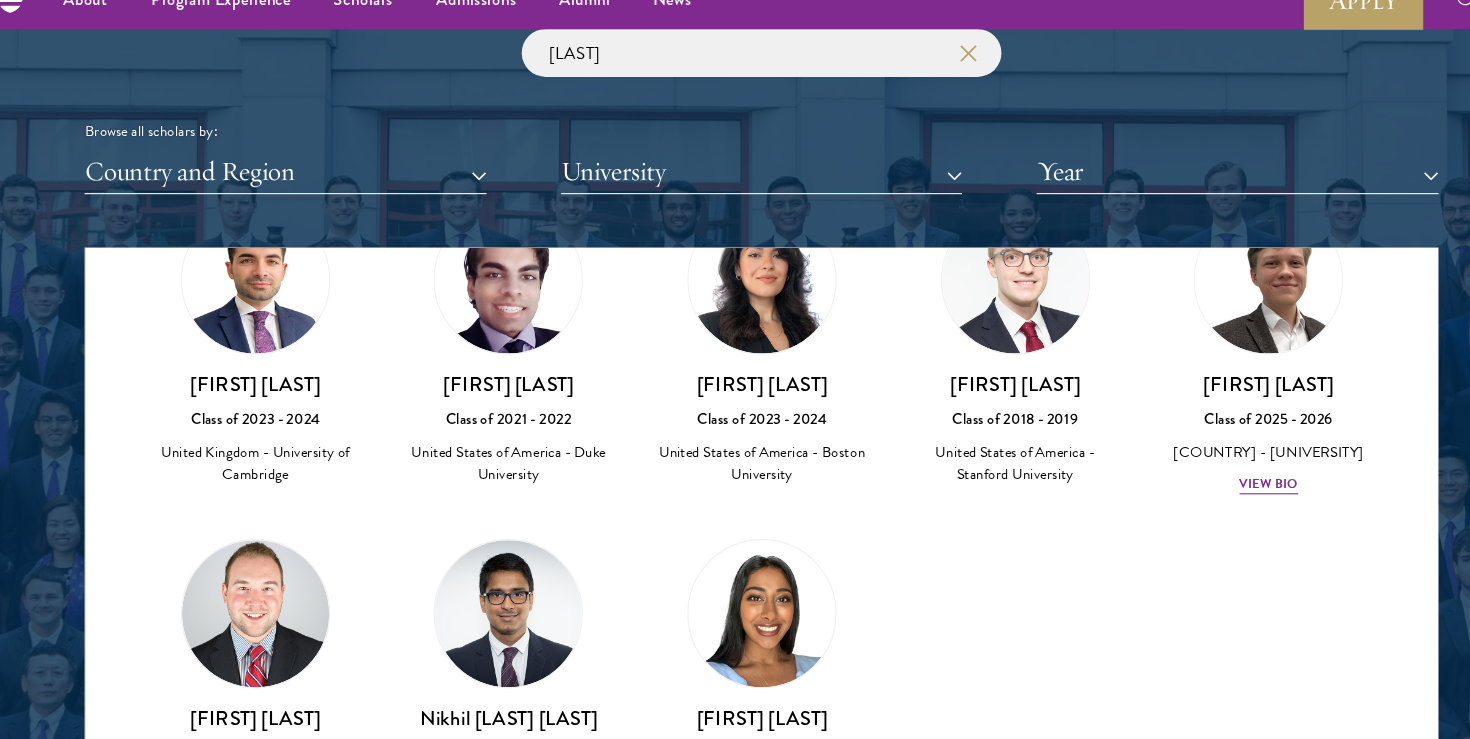 click at bounding box center (735, 291) 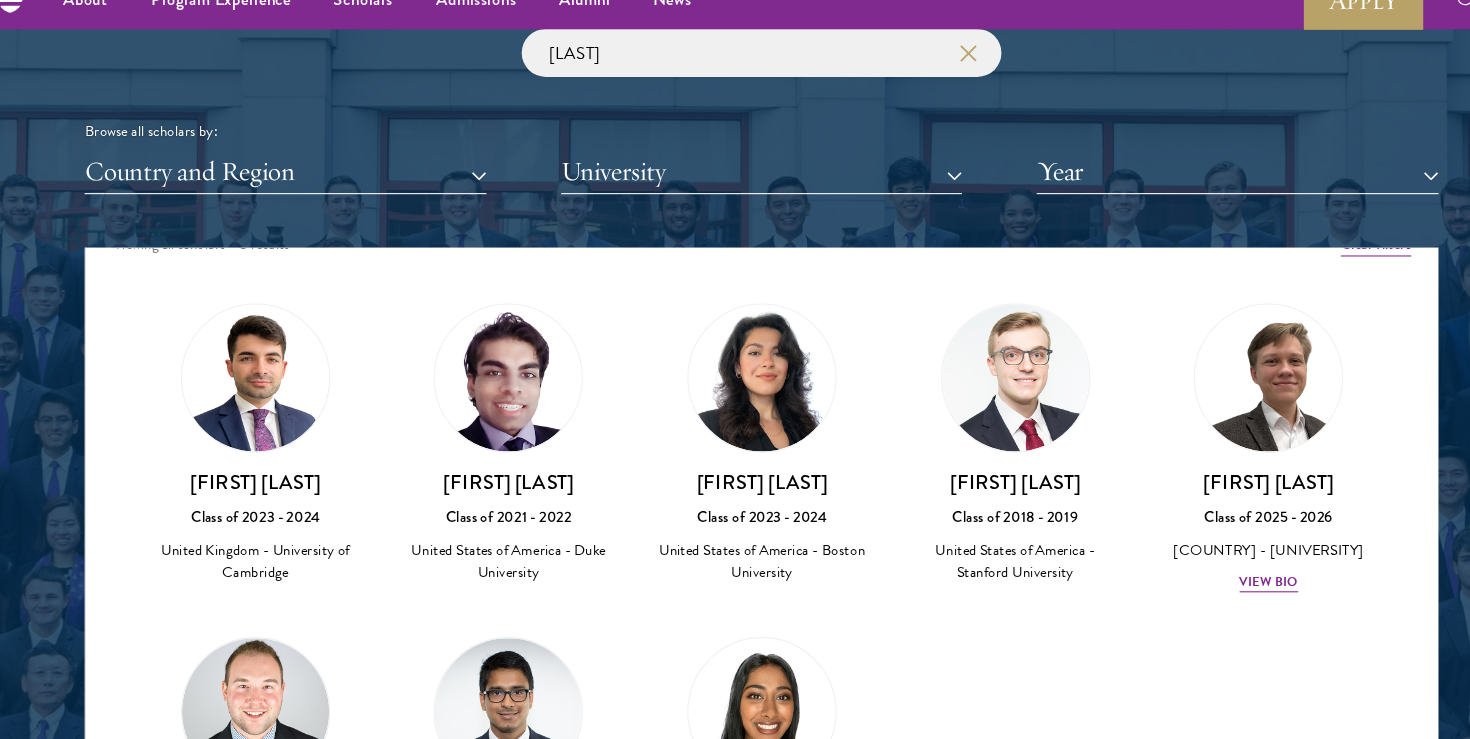 scroll, scrollTop: 0, scrollLeft: 0, axis: both 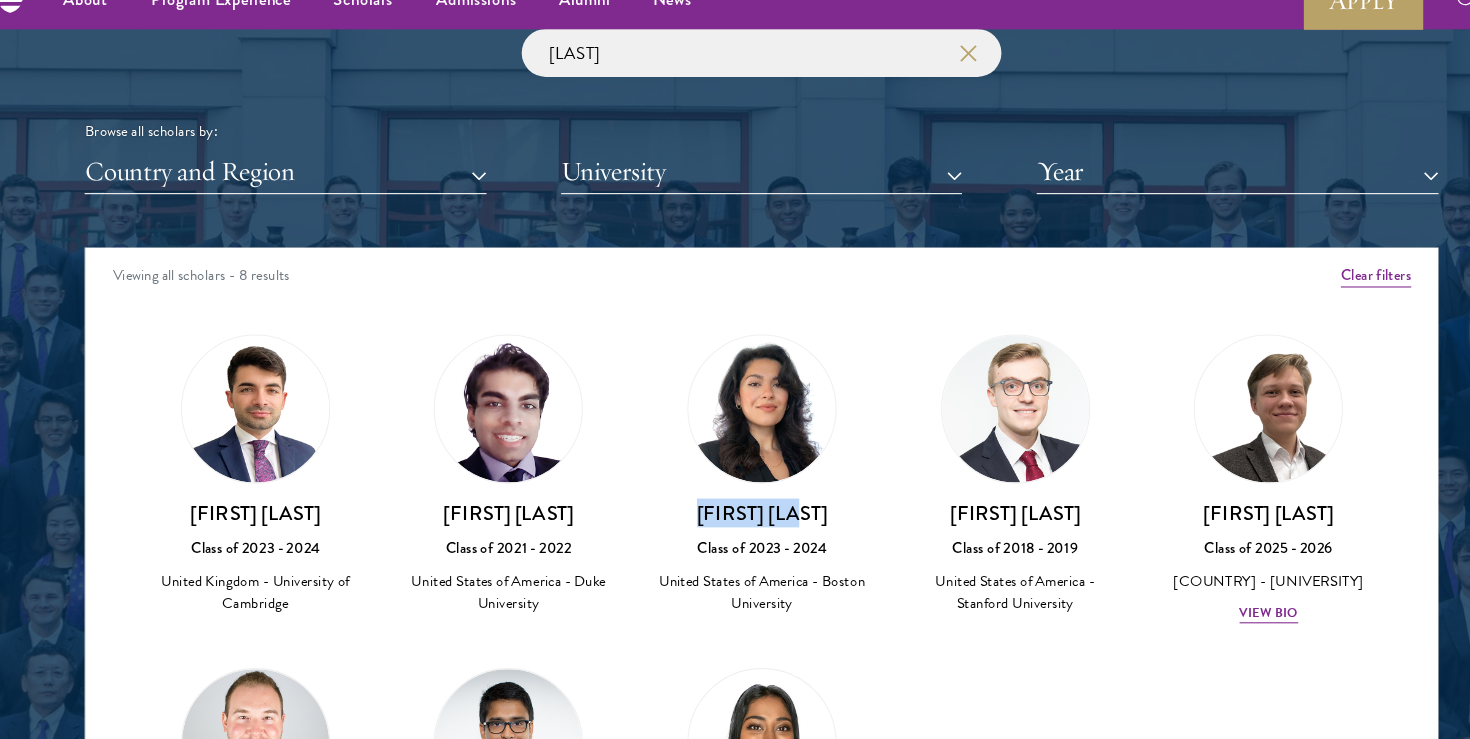 drag, startPoint x: 690, startPoint y: 515, endPoint x: 788, endPoint y: 514, distance: 98.005104 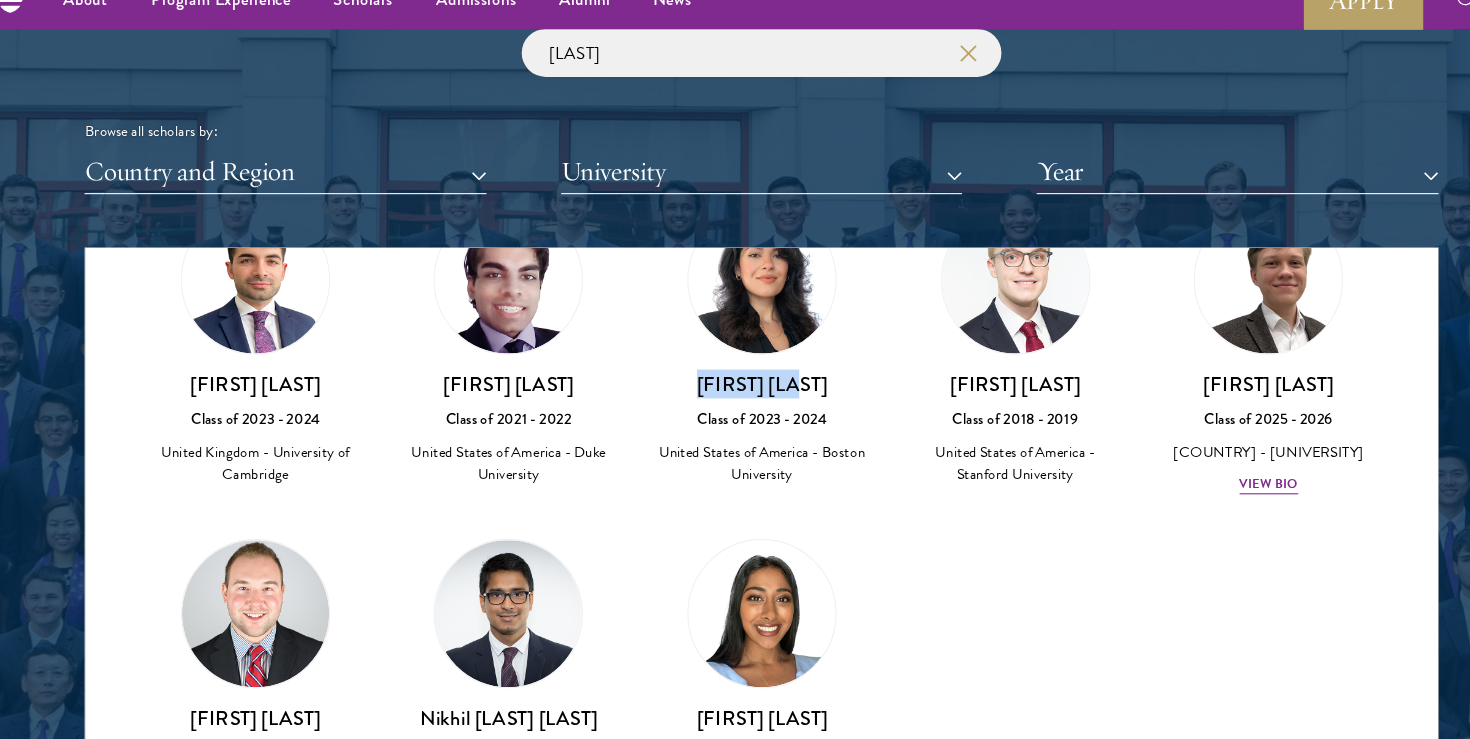 scroll, scrollTop: 0, scrollLeft: 0, axis: both 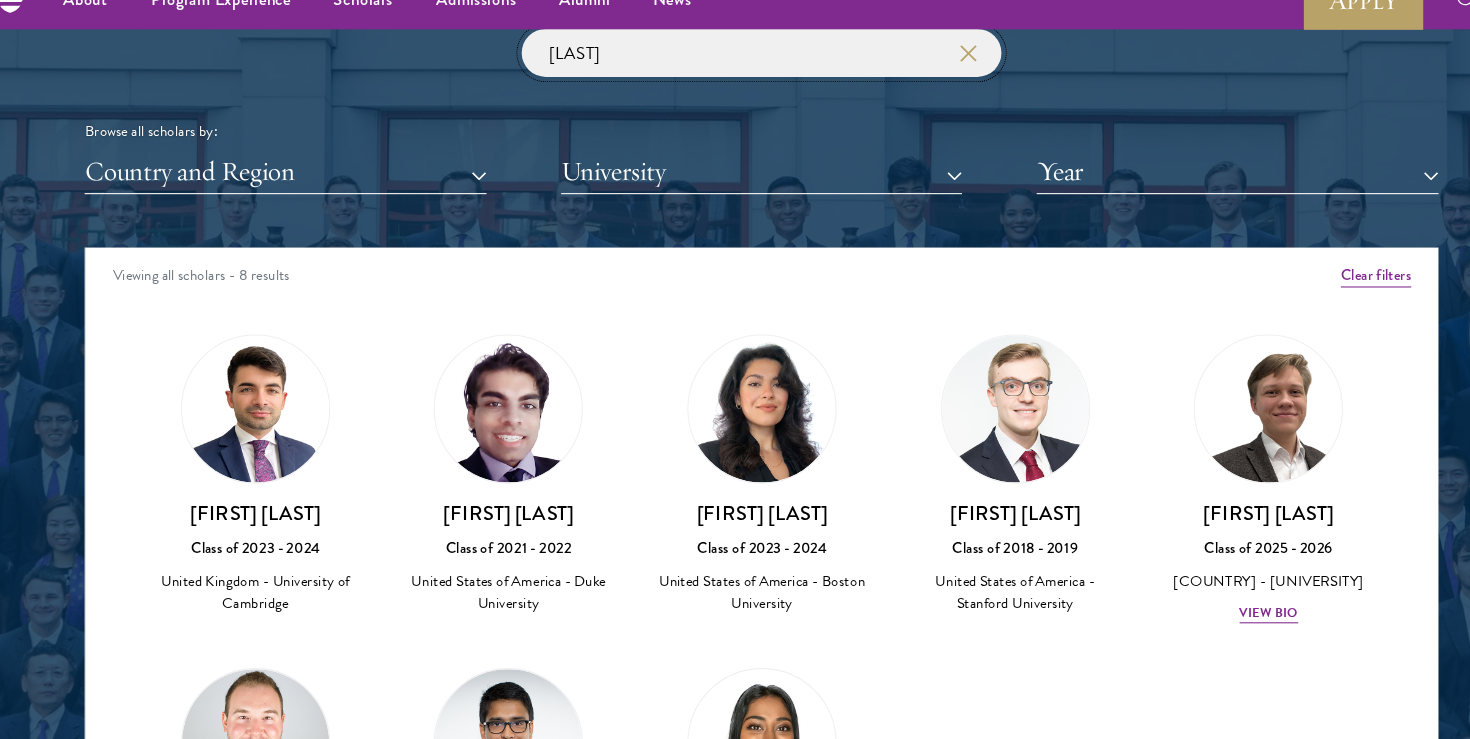 click on "[LAST]" at bounding box center [735, 77] 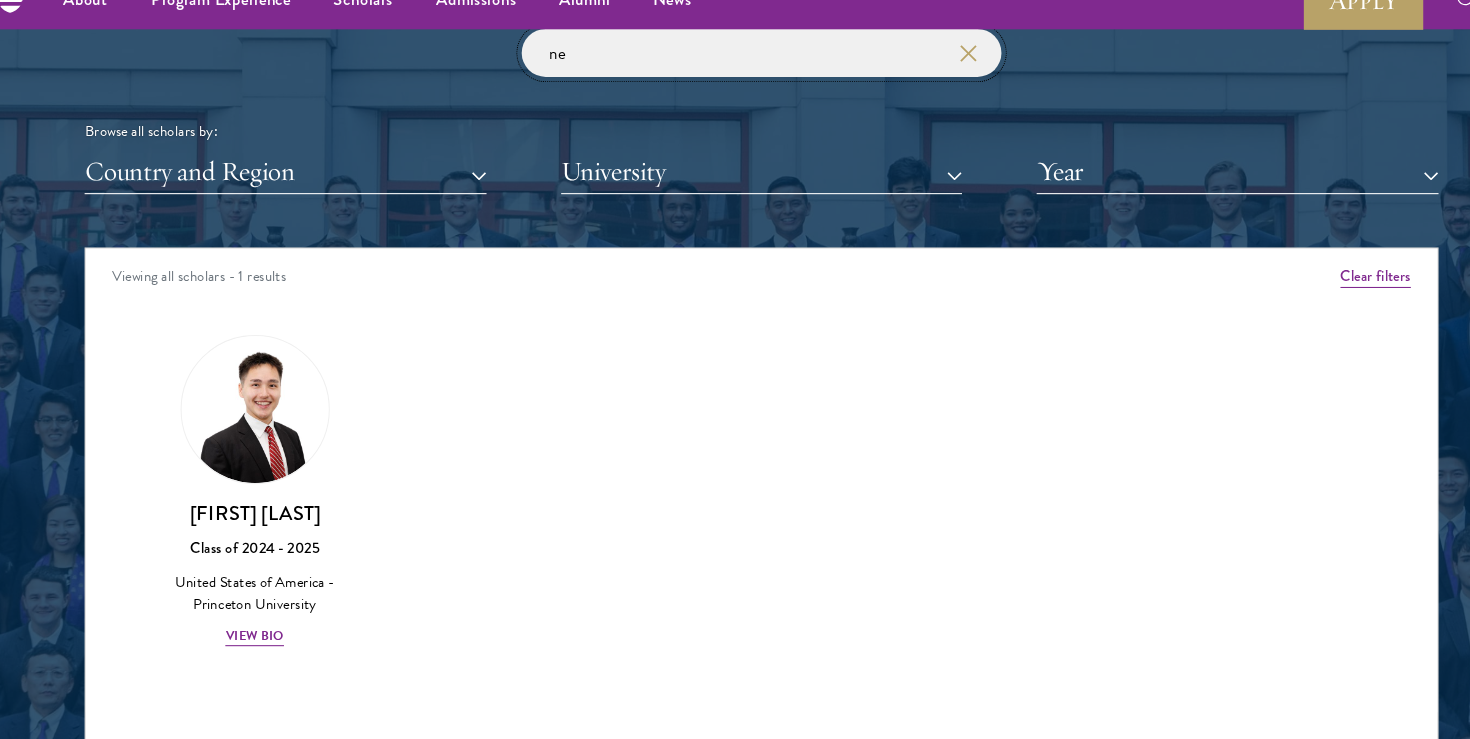 type on "n" 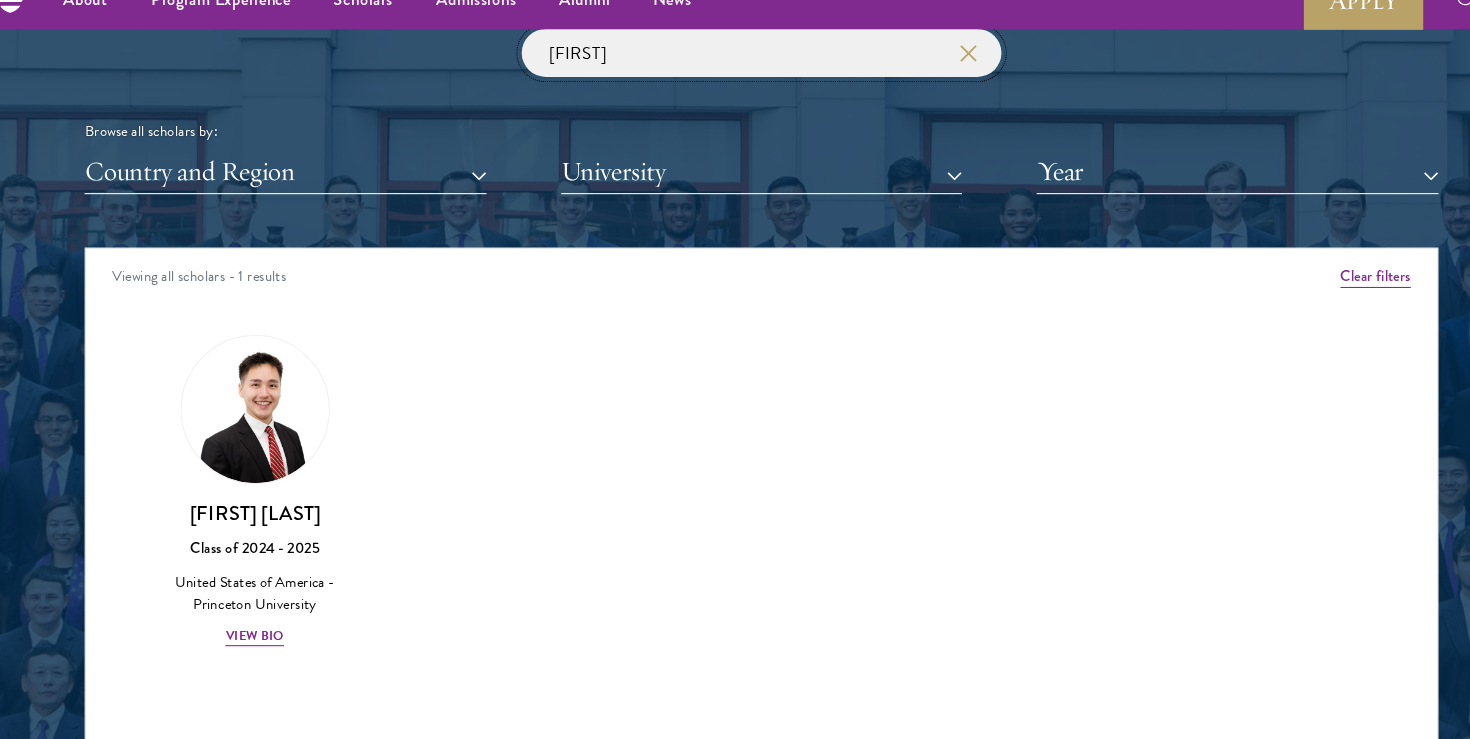 type on "[FIRST]" 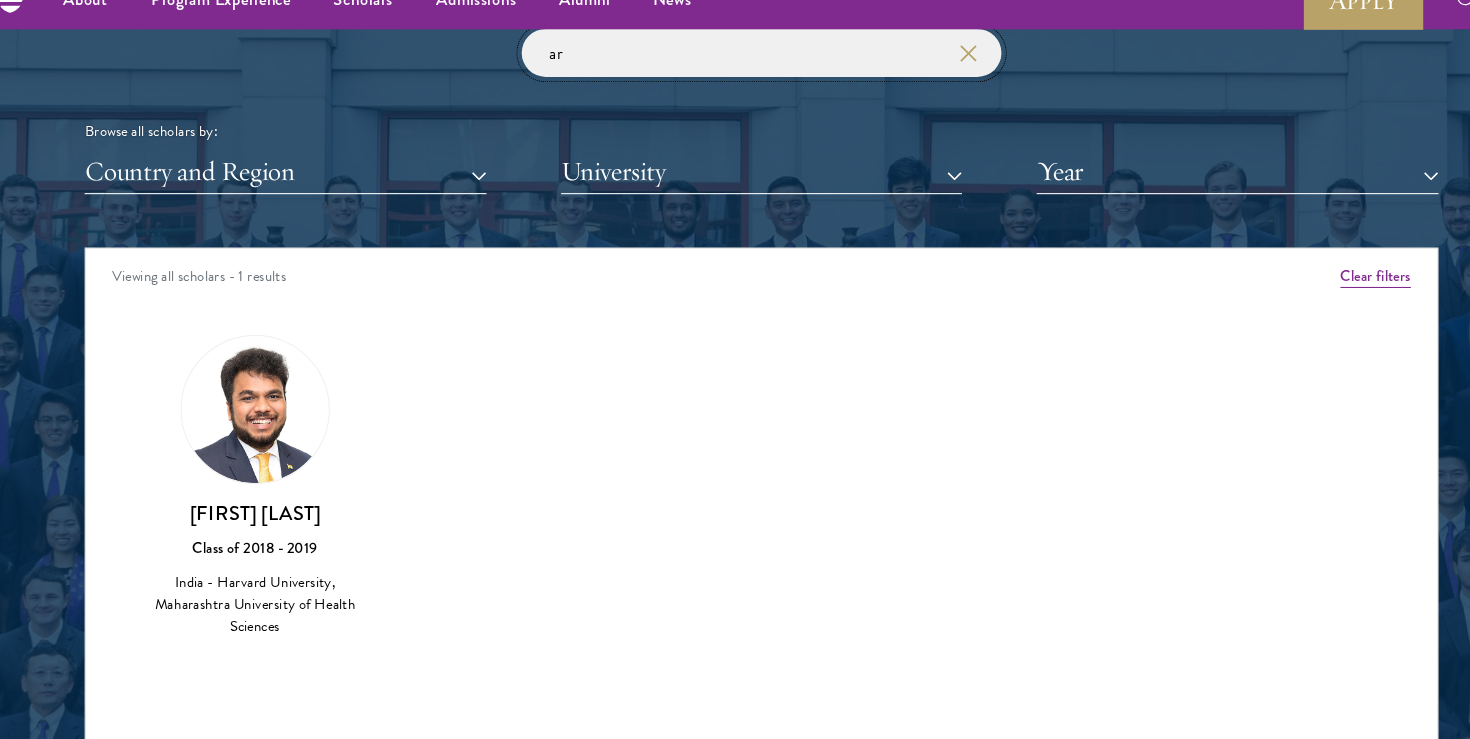 type on "a" 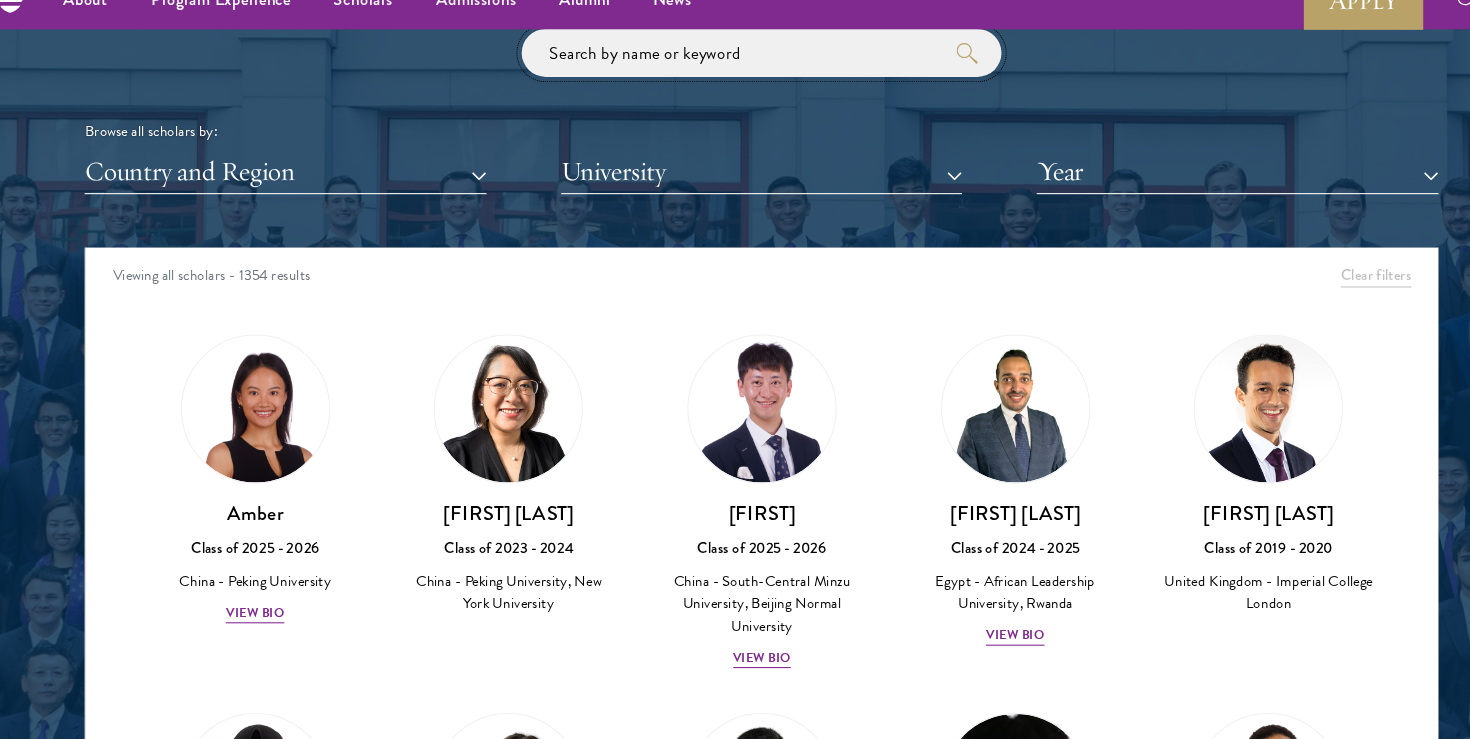 type 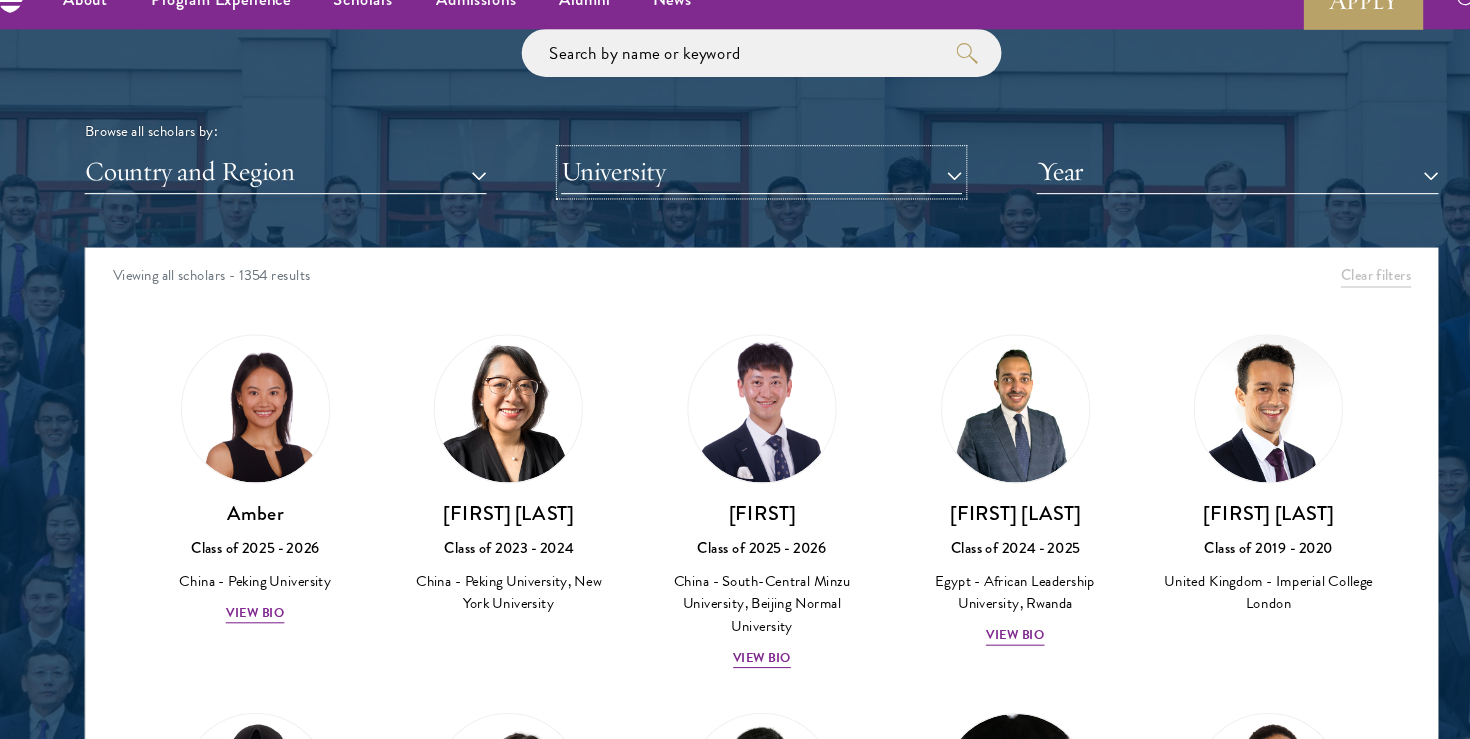 click on "University" at bounding box center [735, 189] 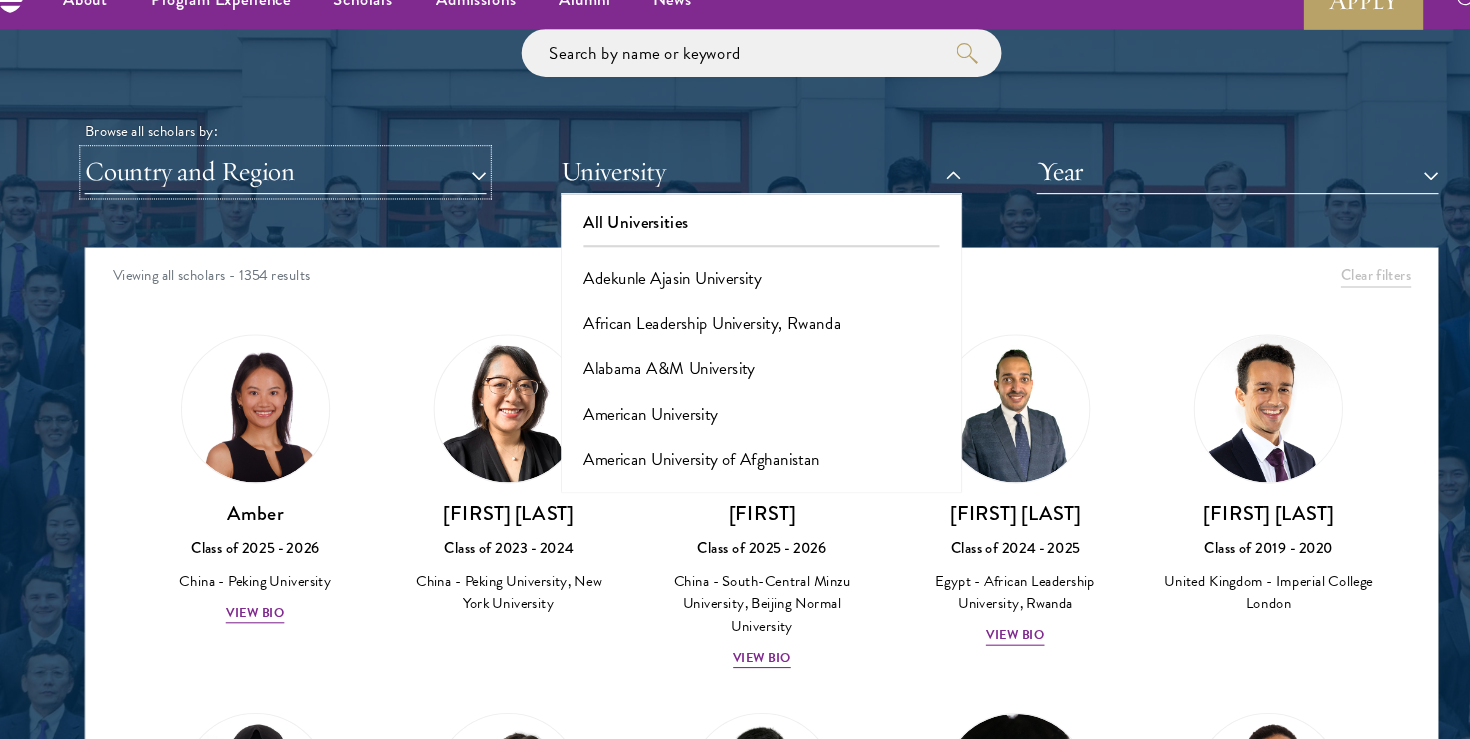 click on "Country and Region" at bounding box center [288, 189] 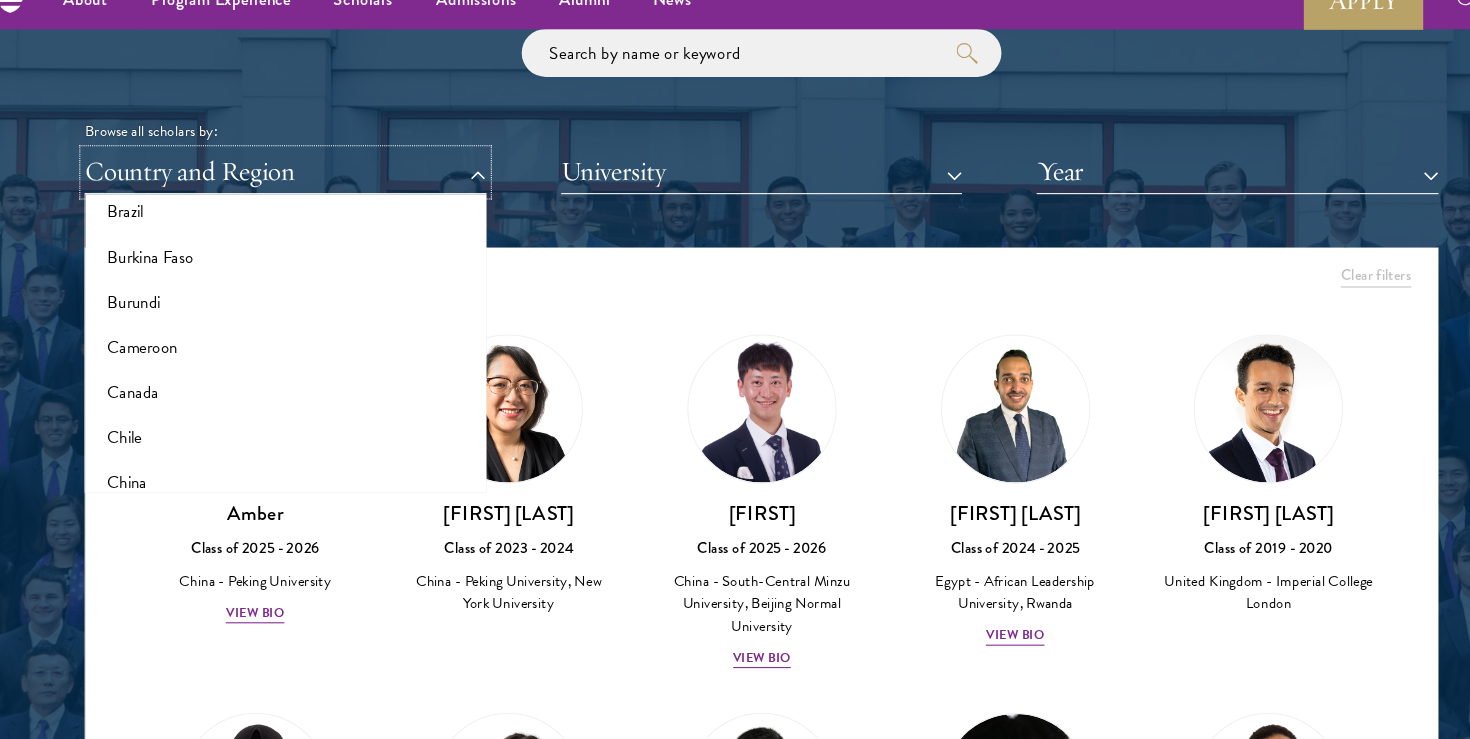 scroll, scrollTop: 585, scrollLeft: 0, axis: vertical 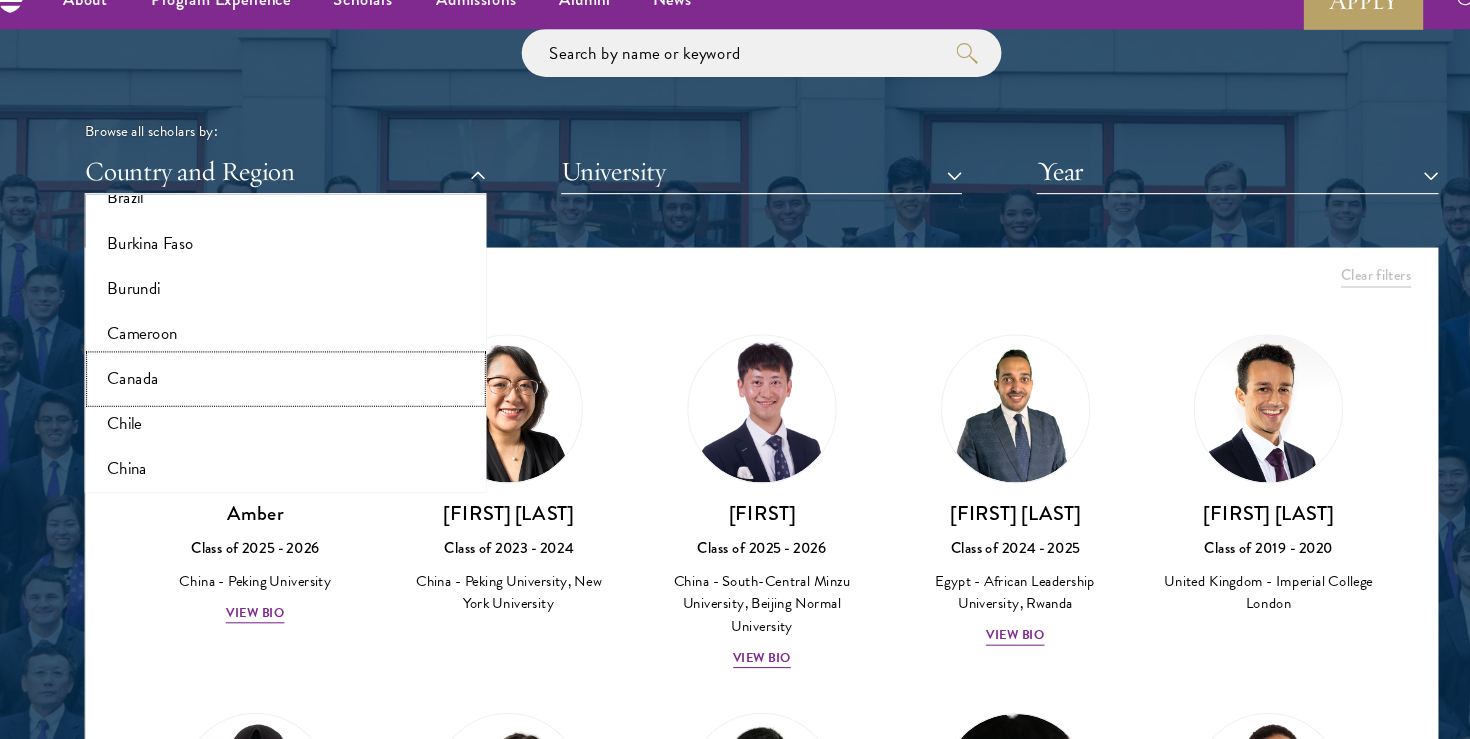click on "Canada" at bounding box center [288, 383] 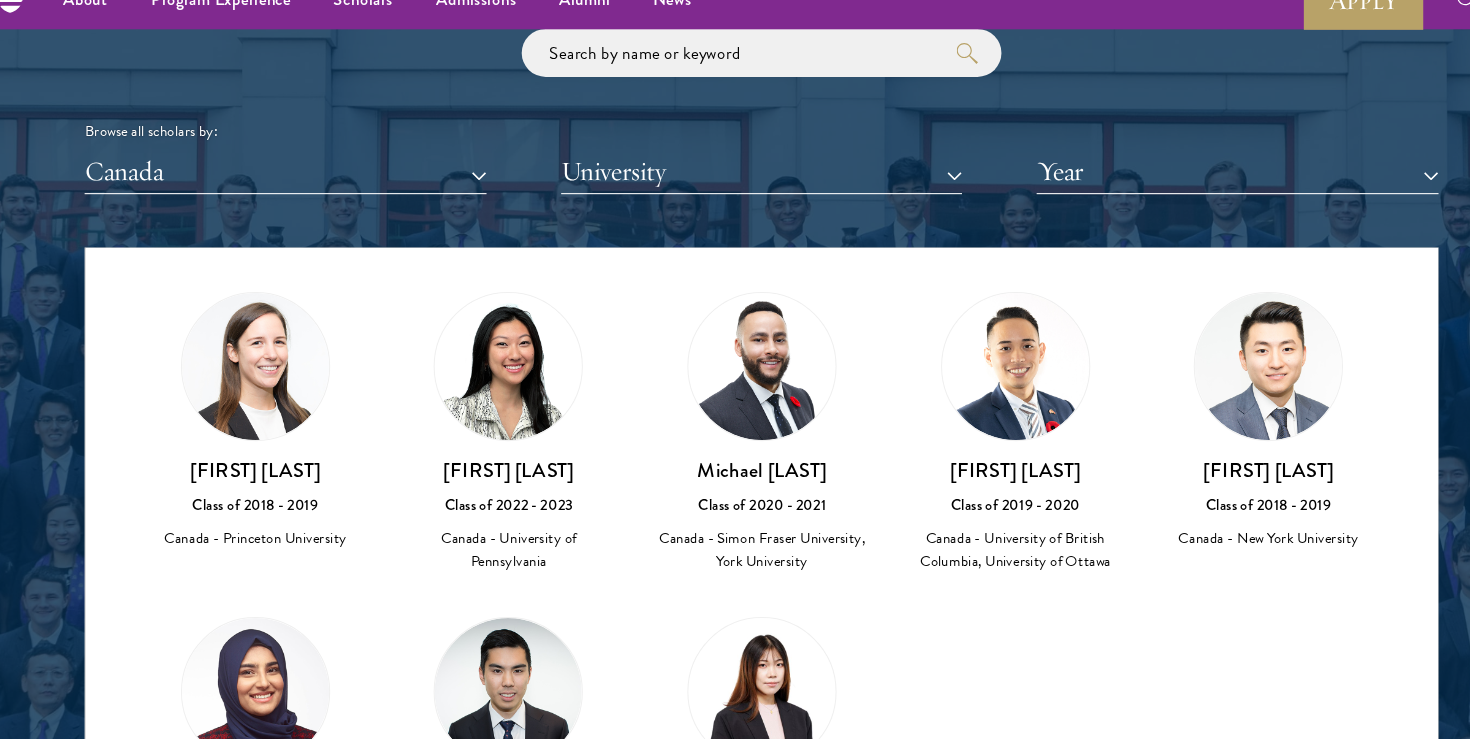 scroll, scrollTop: 2004, scrollLeft: 0, axis: vertical 